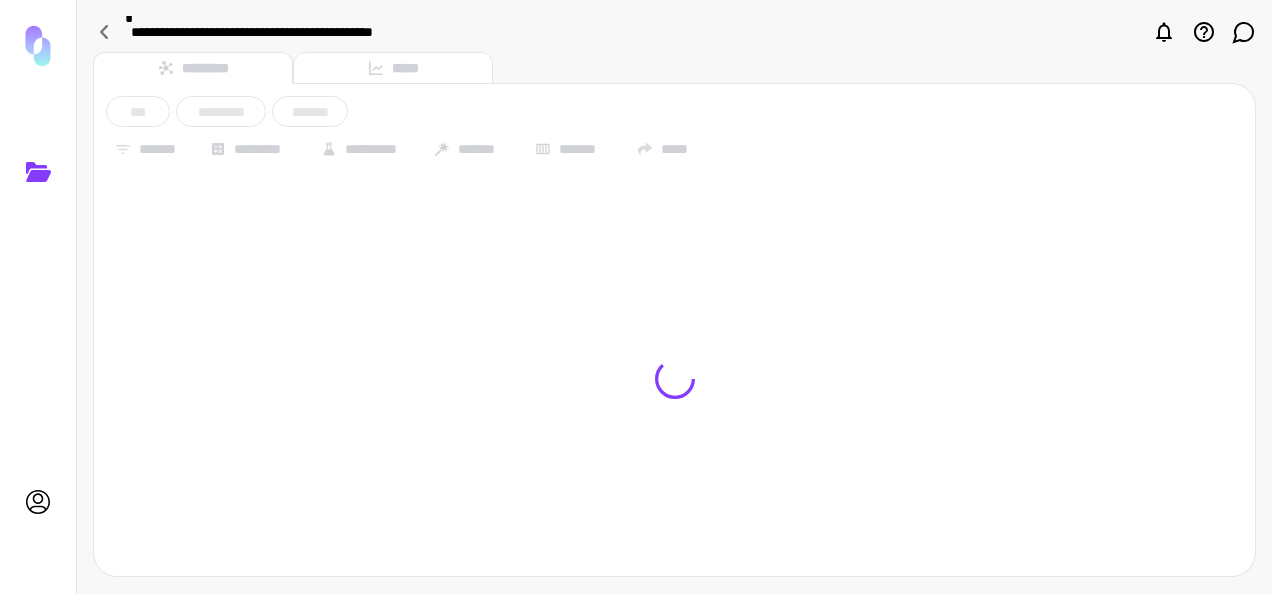 scroll, scrollTop: 0, scrollLeft: 0, axis: both 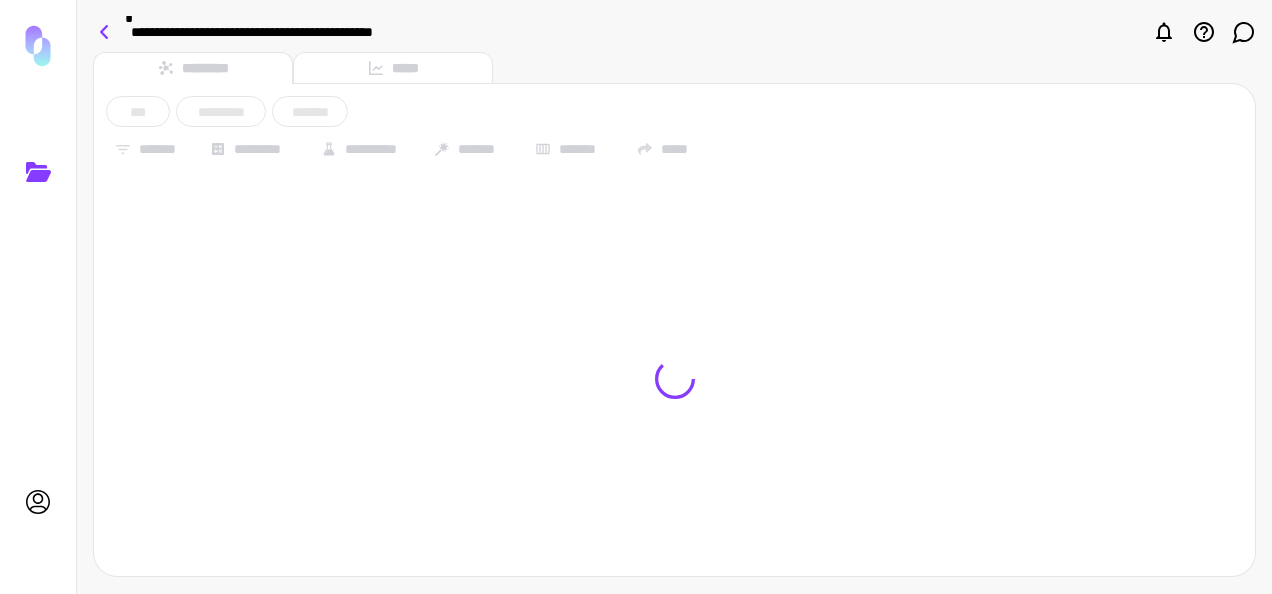 click 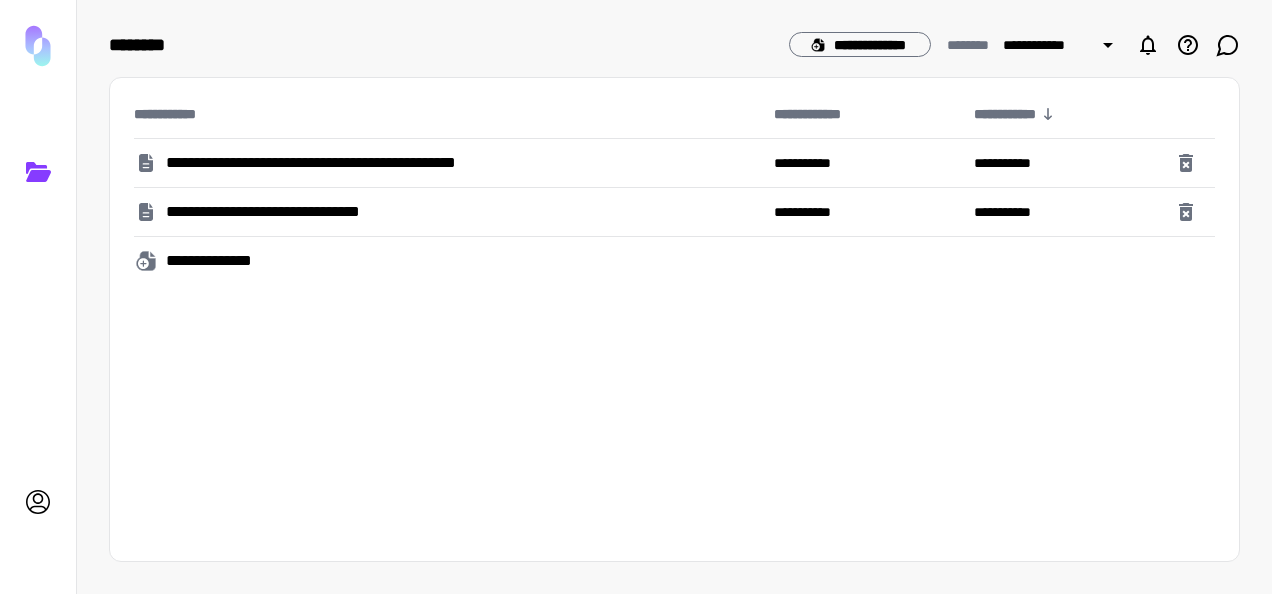 click on "**********" at bounding box center (362, 163) 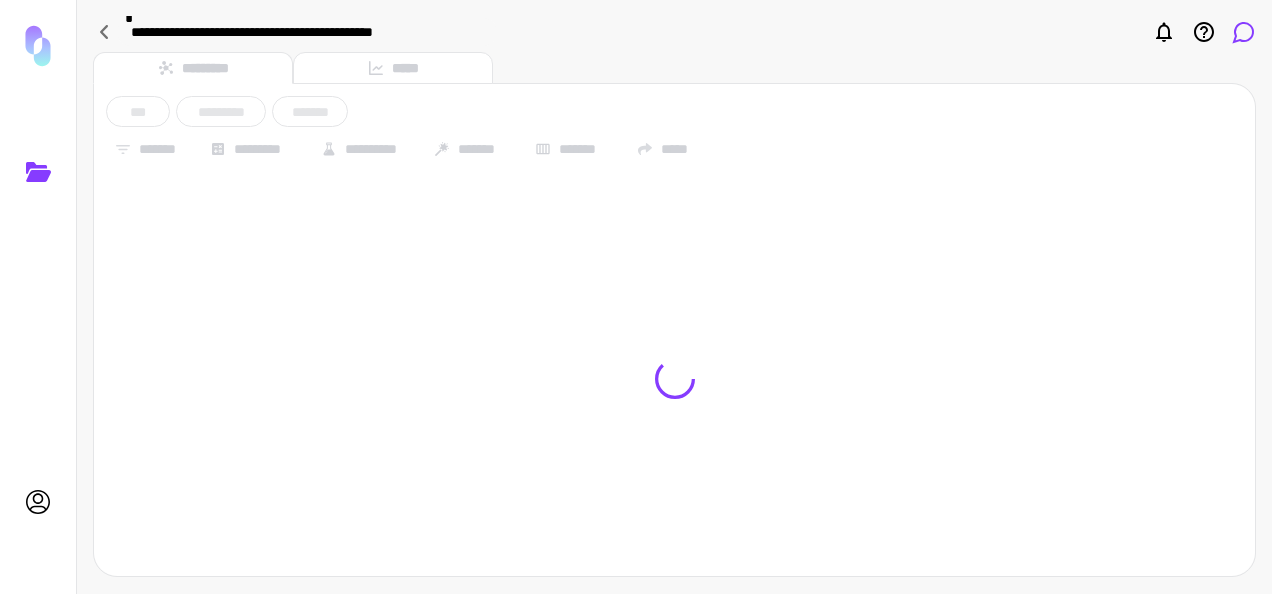 click 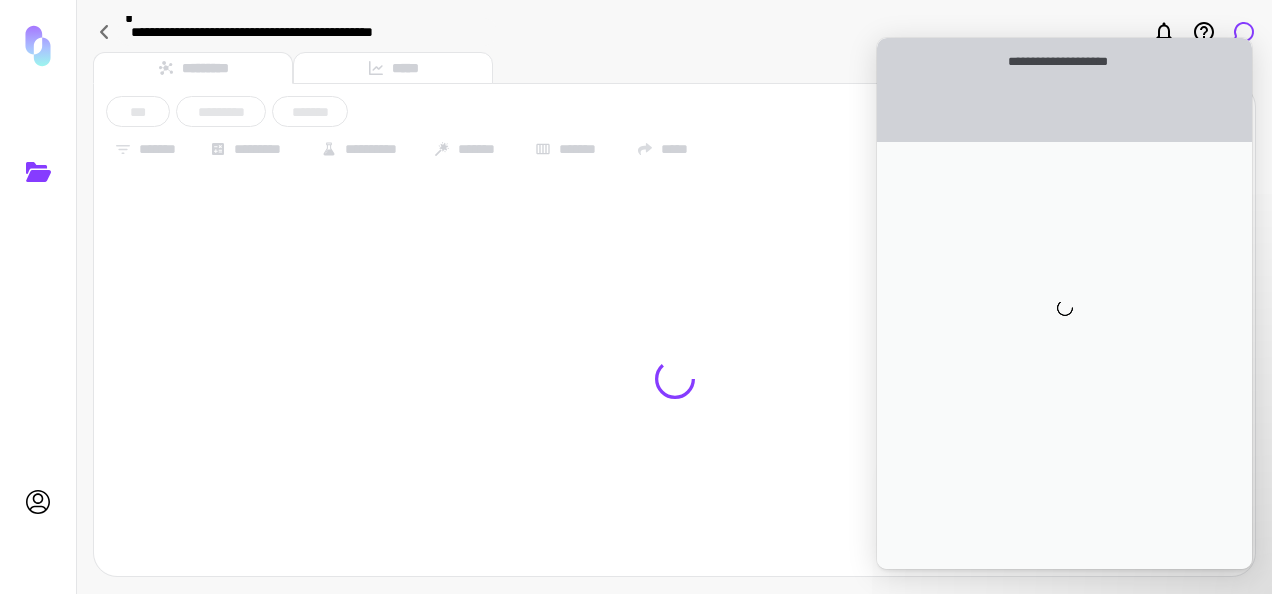 scroll, scrollTop: 0, scrollLeft: 0, axis: both 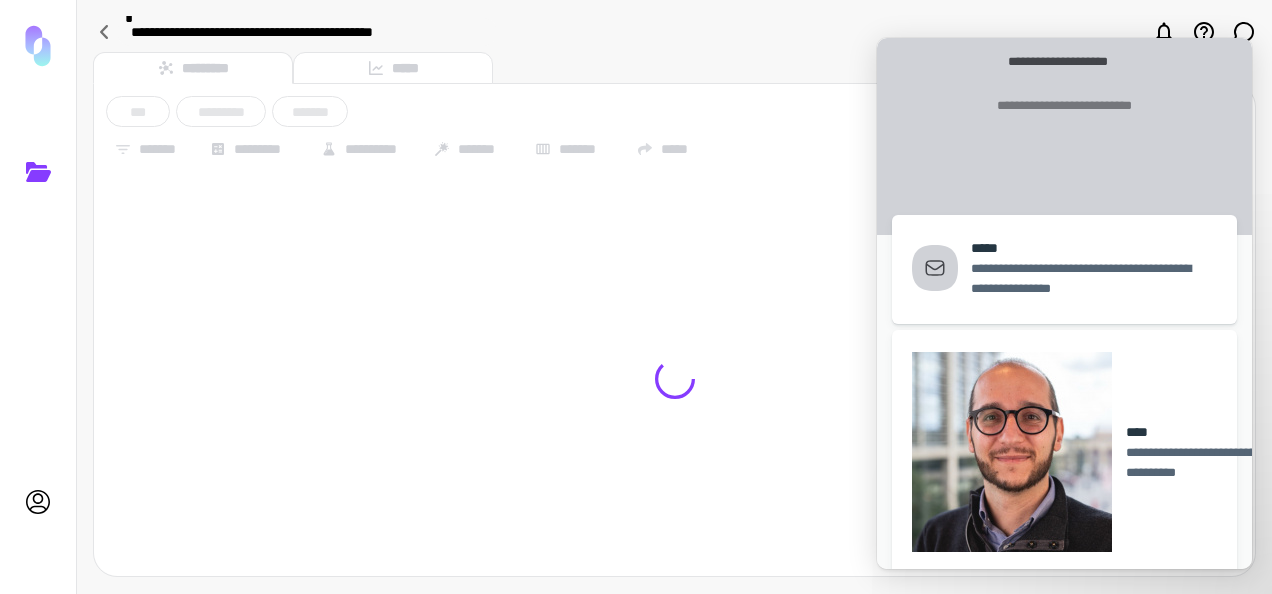 click on "*** ********* *******" at bounding box center [674, 111] 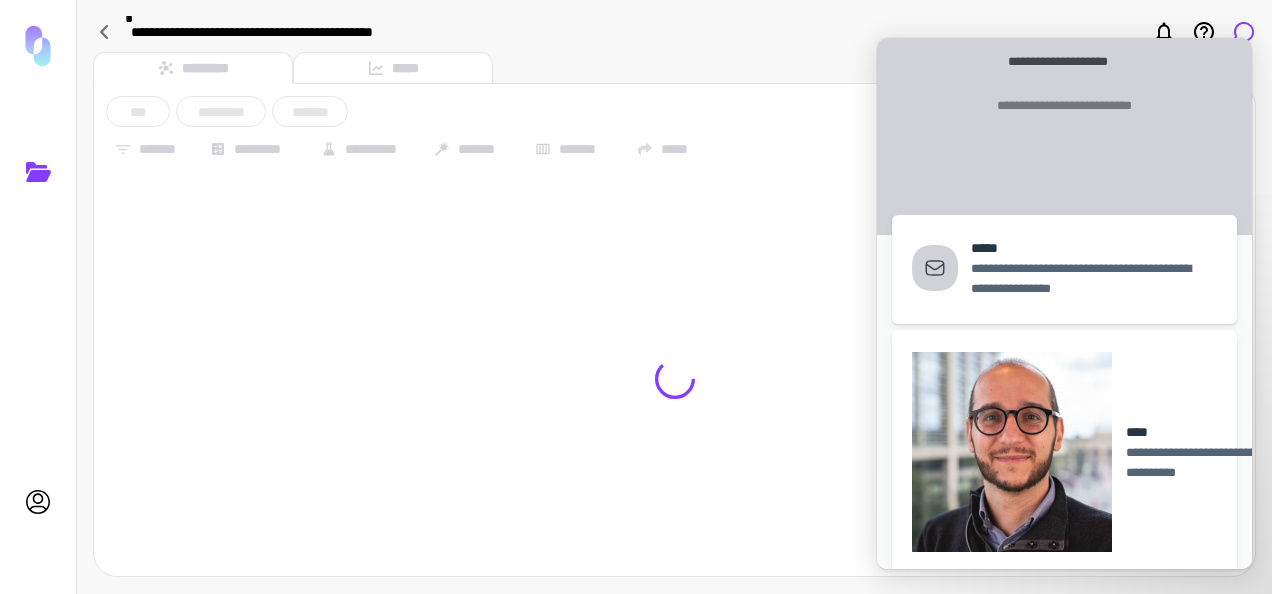 click 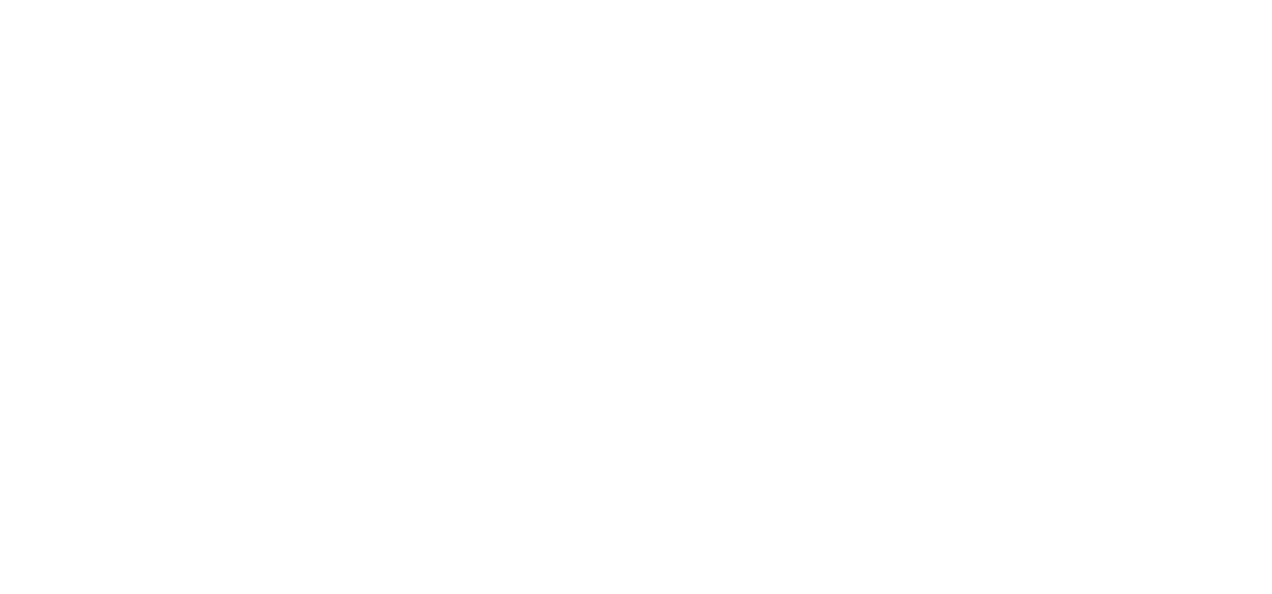 scroll, scrollTop: 0, scrollLeft: 0, axis: both 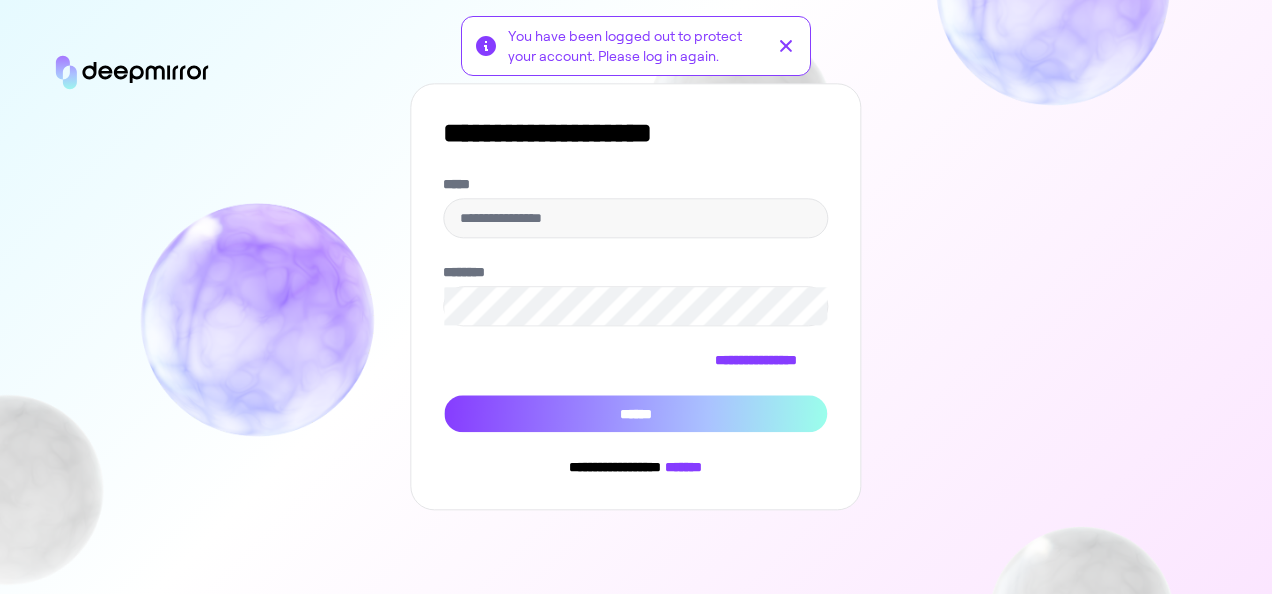 type on "**********" 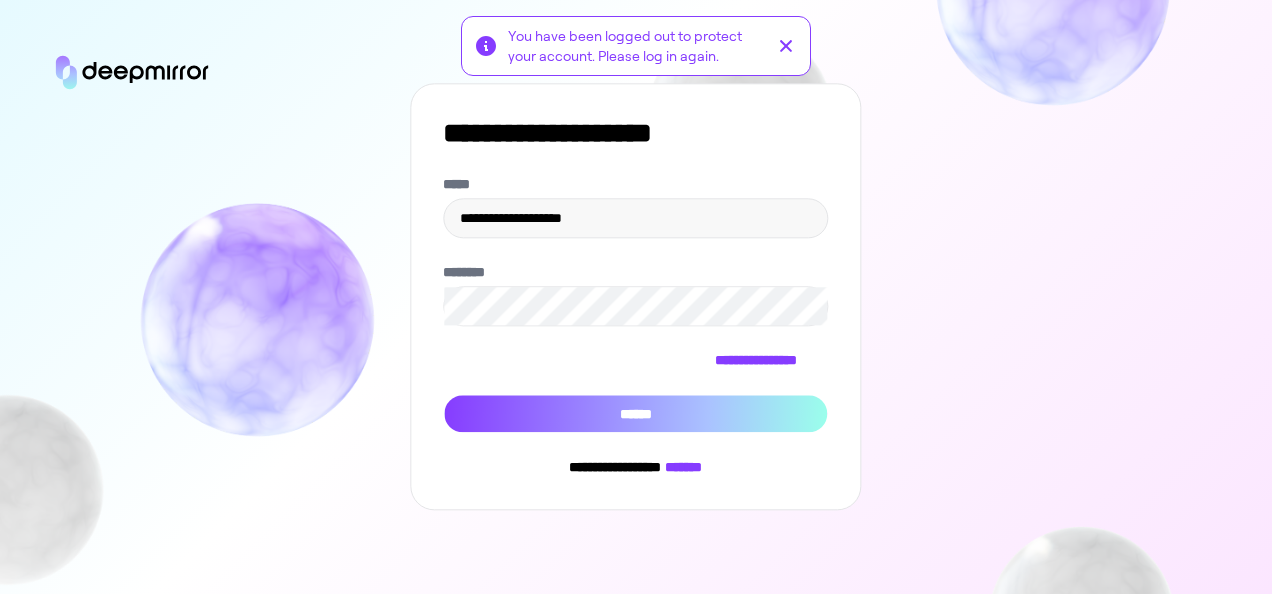 click on "******" at bounding box center (635, 413) 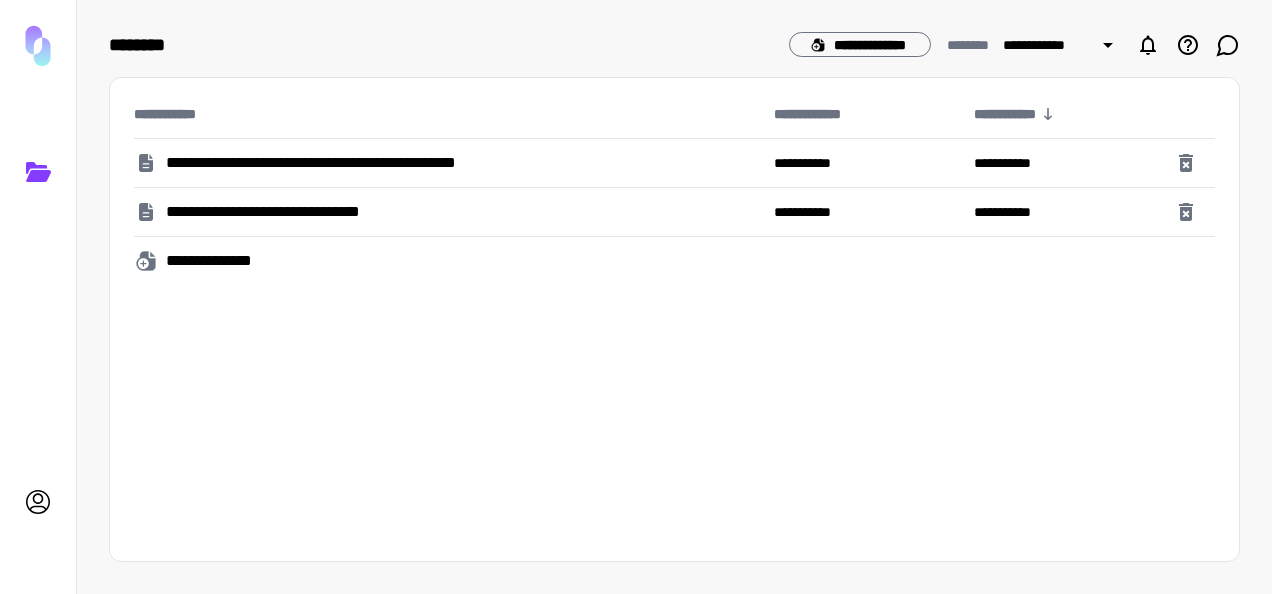 click on "**********" at bounding box center [362, 163] 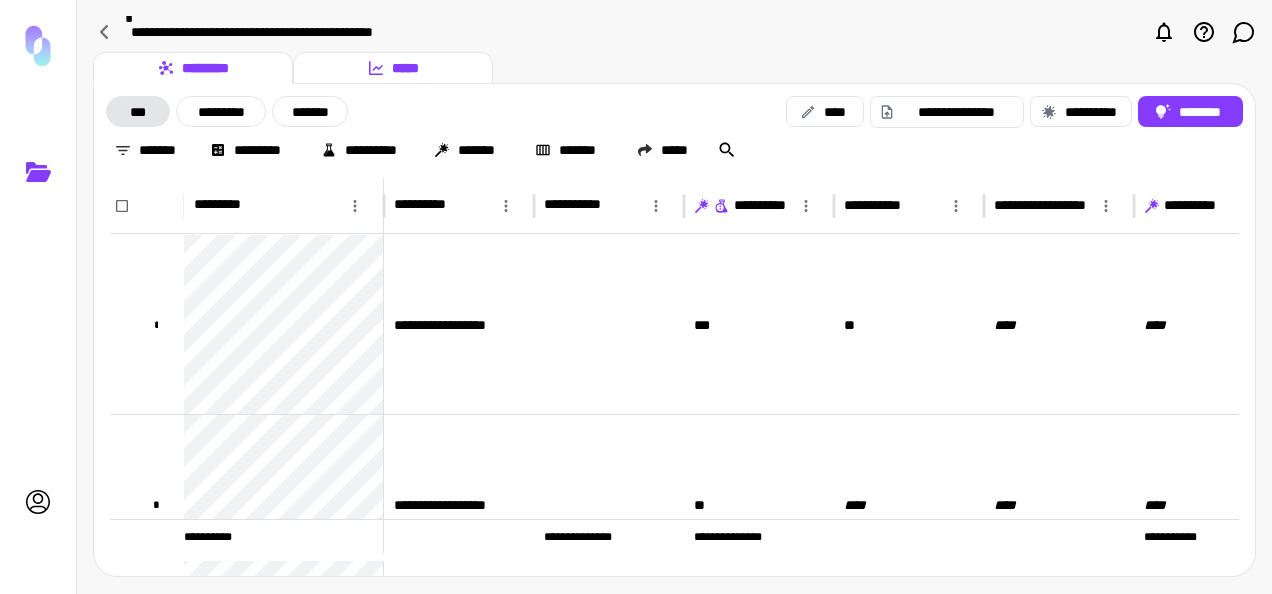 click on "*****" at bounding box center [393, 68] 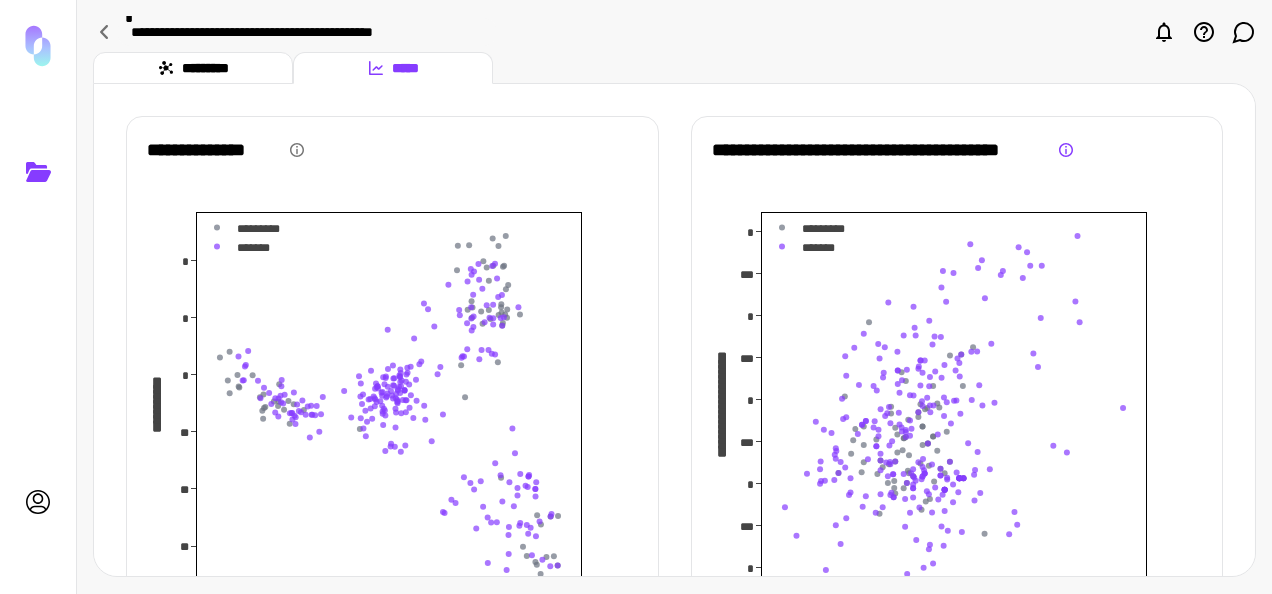click 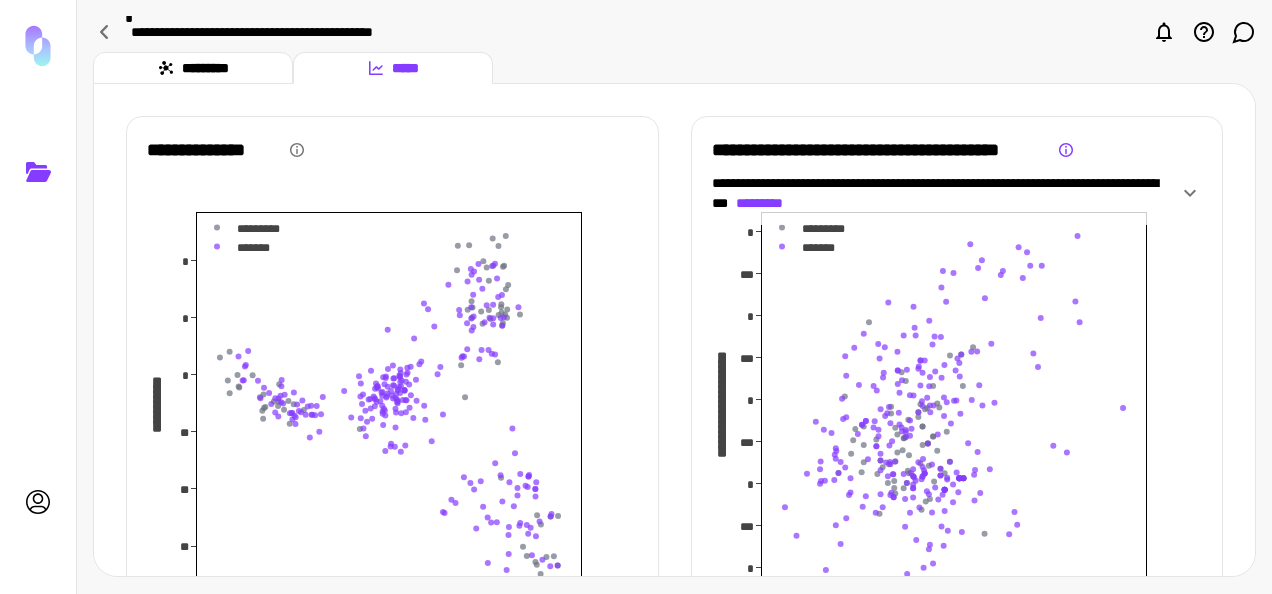 click 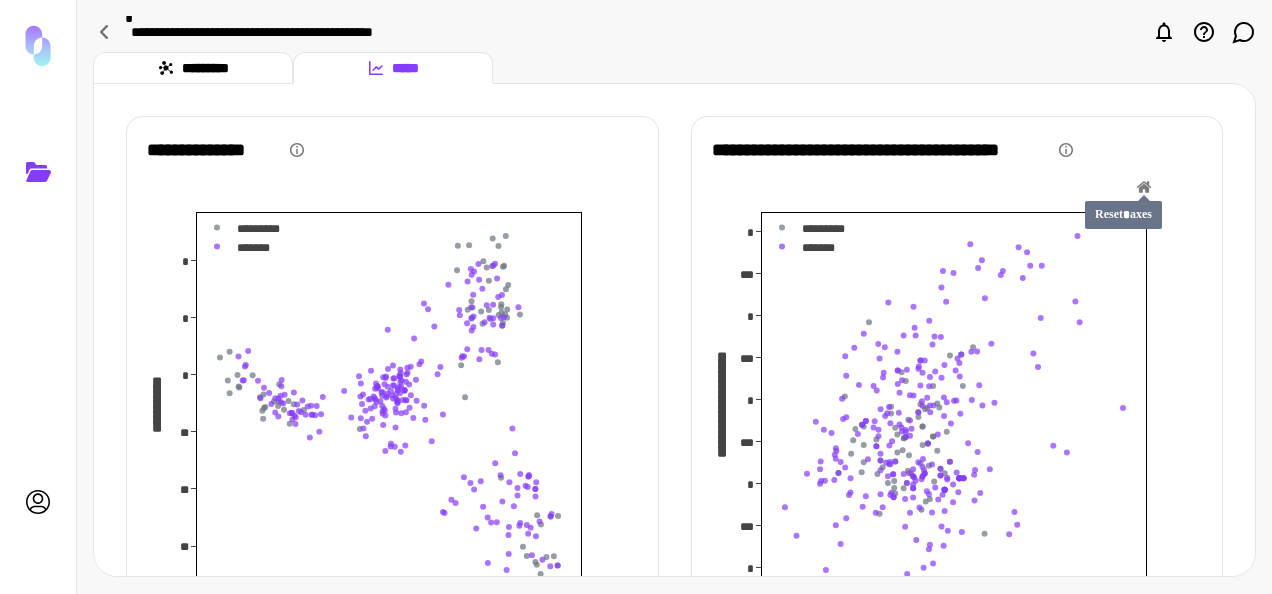 click 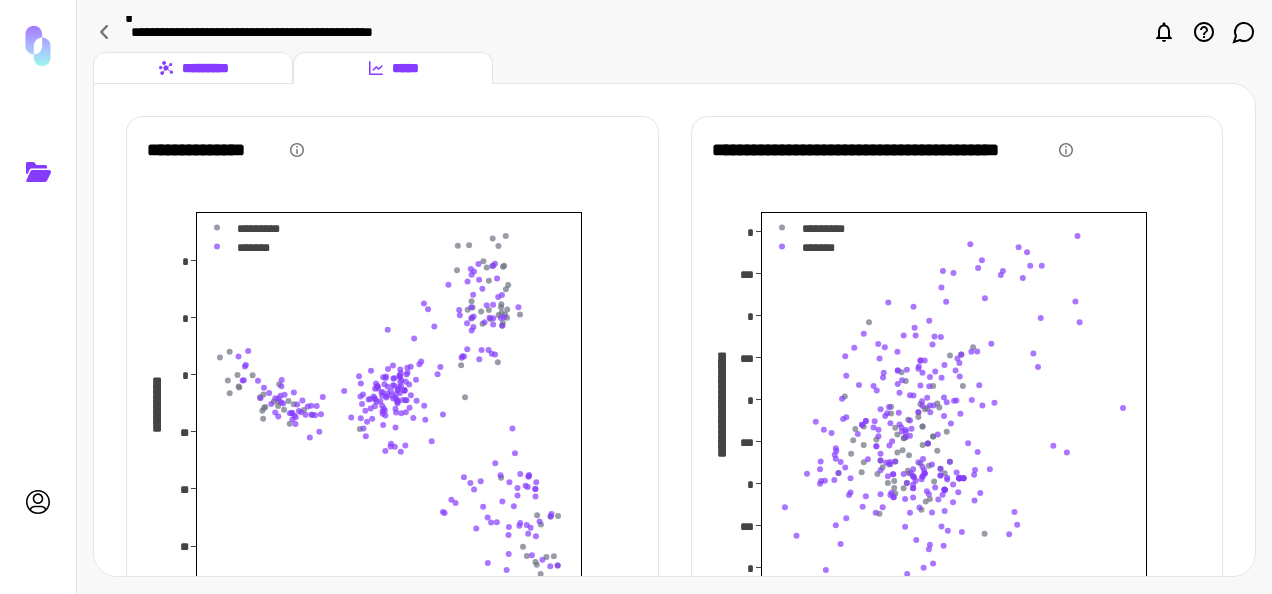 click on "*********" at bounding box center (193, 68) 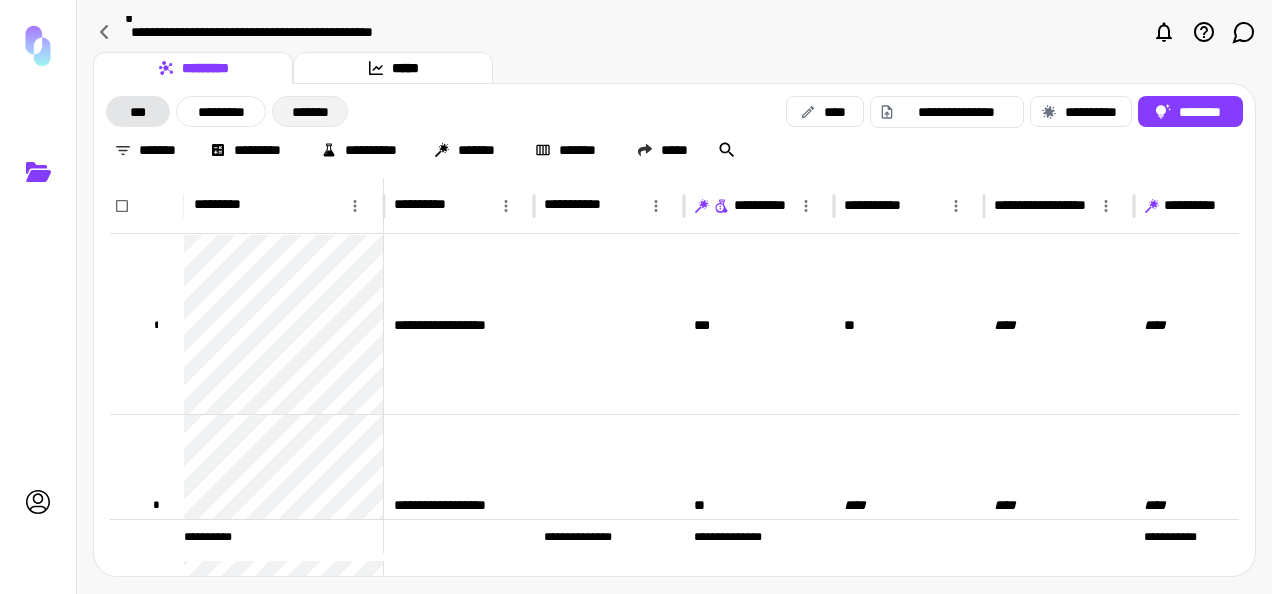 click on "*******" at bounding box center [310, 111] 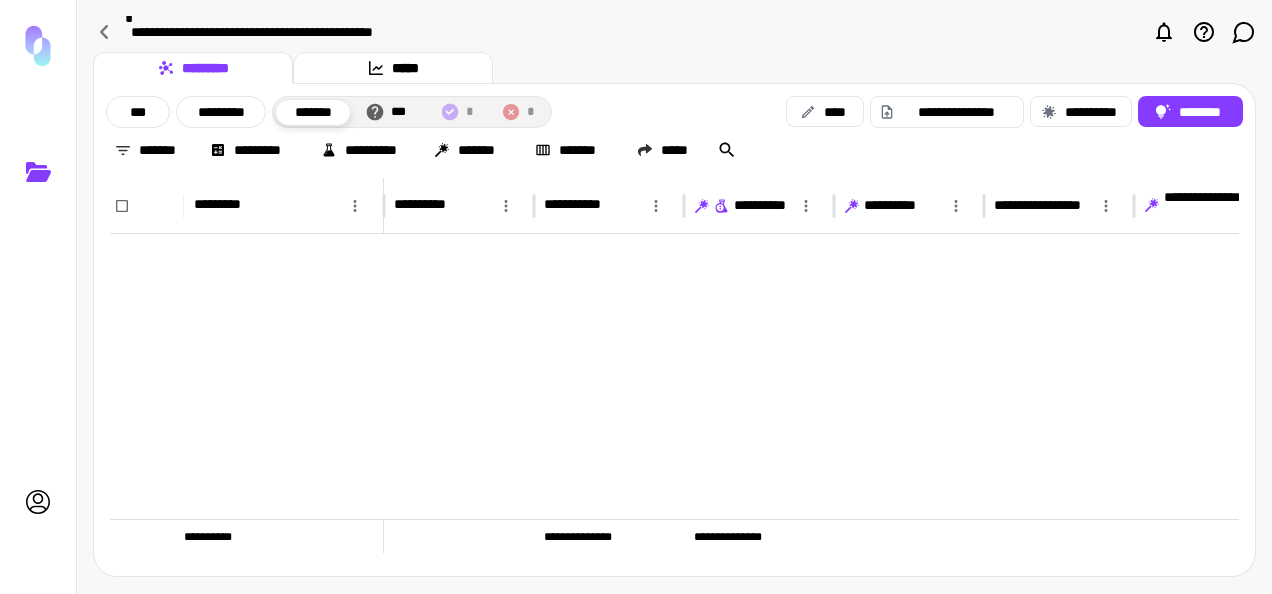 scroll, scrollTop: 677, scrollLeft: 0, axis: vertical 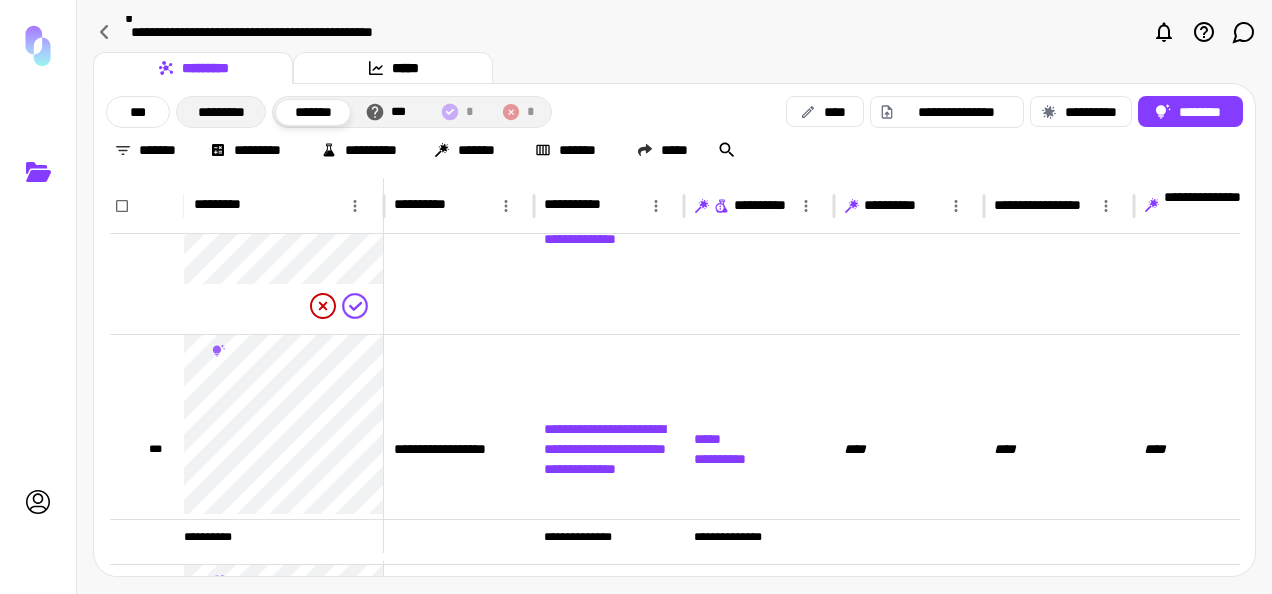 click on "*********" at bounding box center [221, 112] 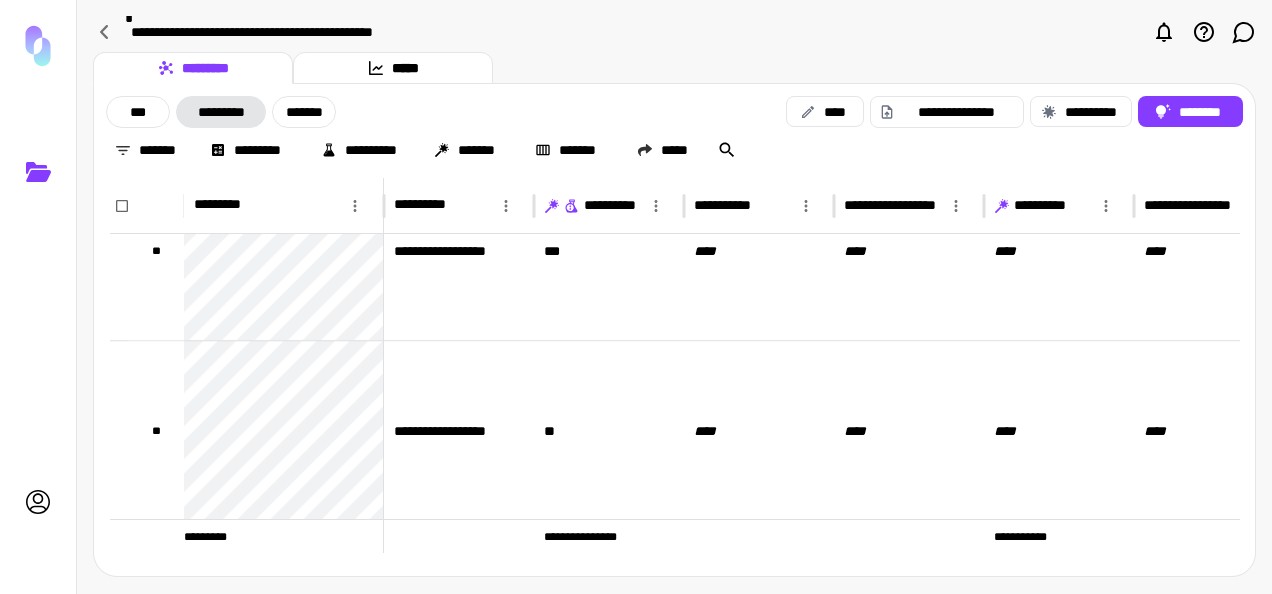 scroll, scrollTop: 12660, scrollLeft: 0, axis: vertical 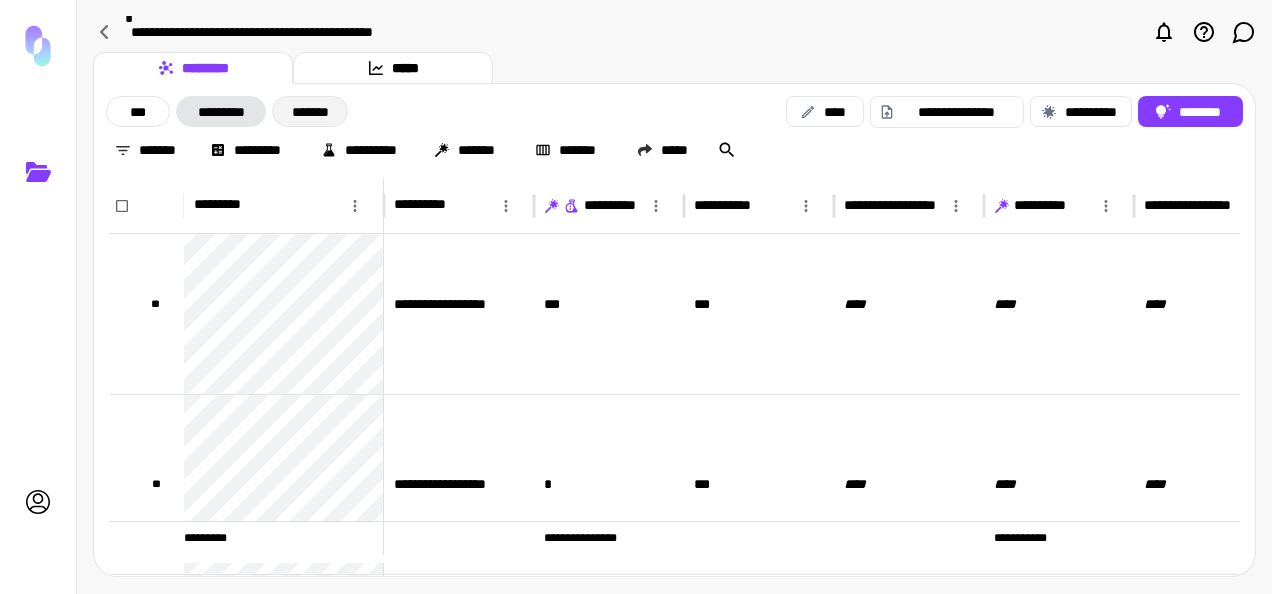 click on "*******" at bounding box center (310, 111) 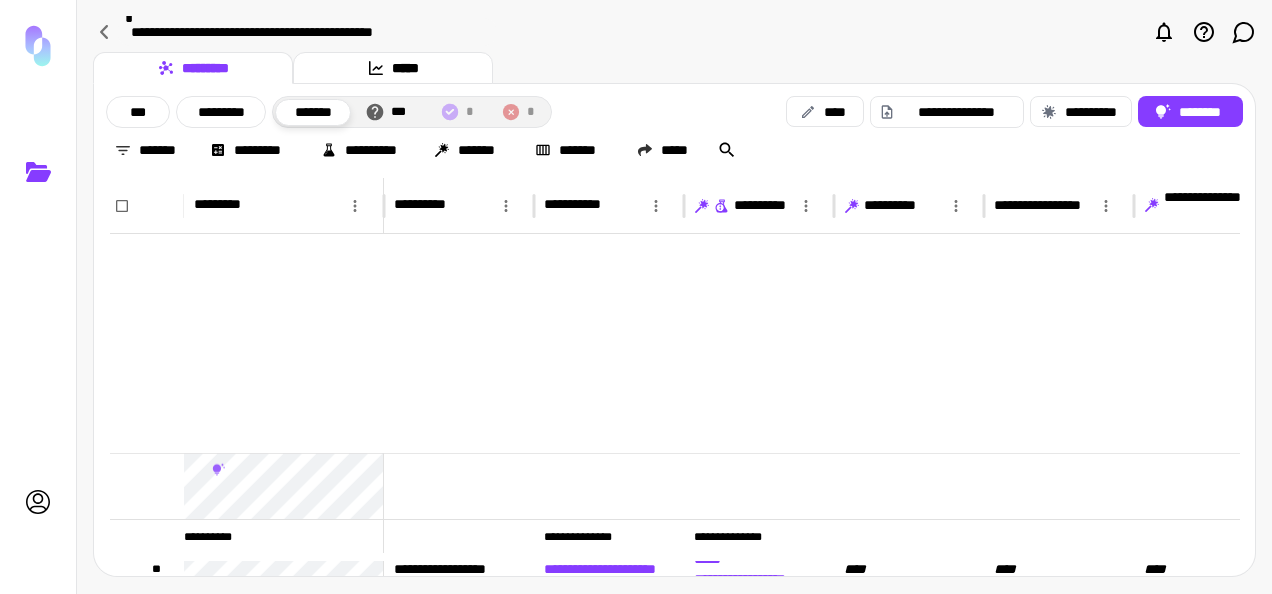 scroll, scrollTop: 2140, scrollLeft: 0, axis: vertical 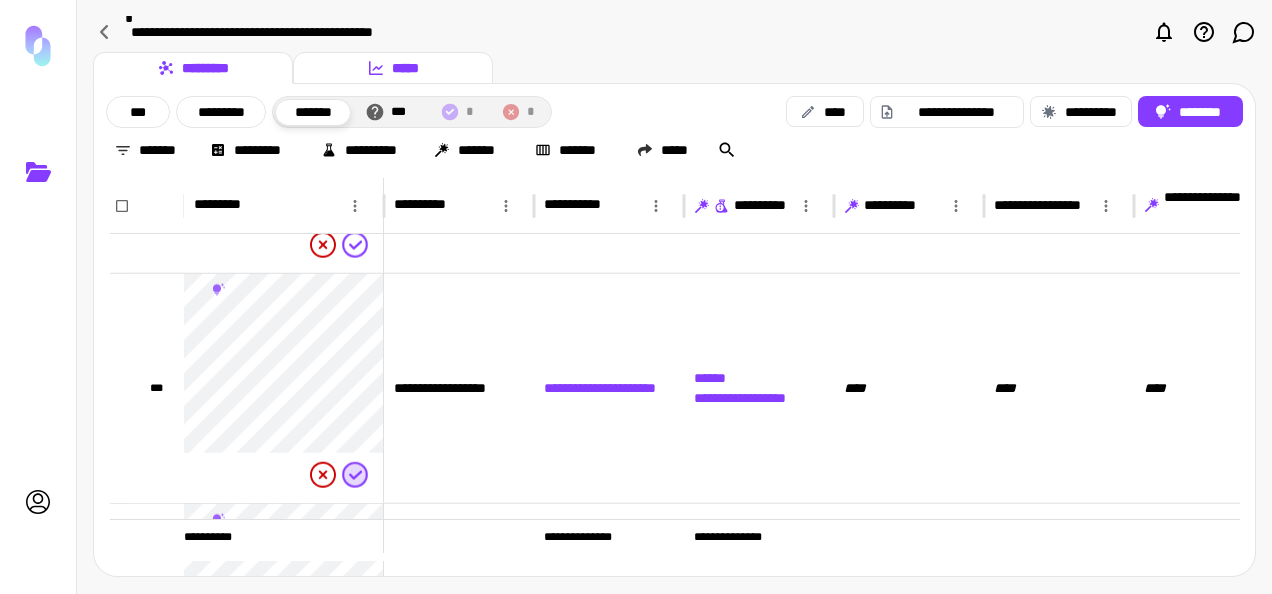 click on "*****" at bounding box center [393, 68] 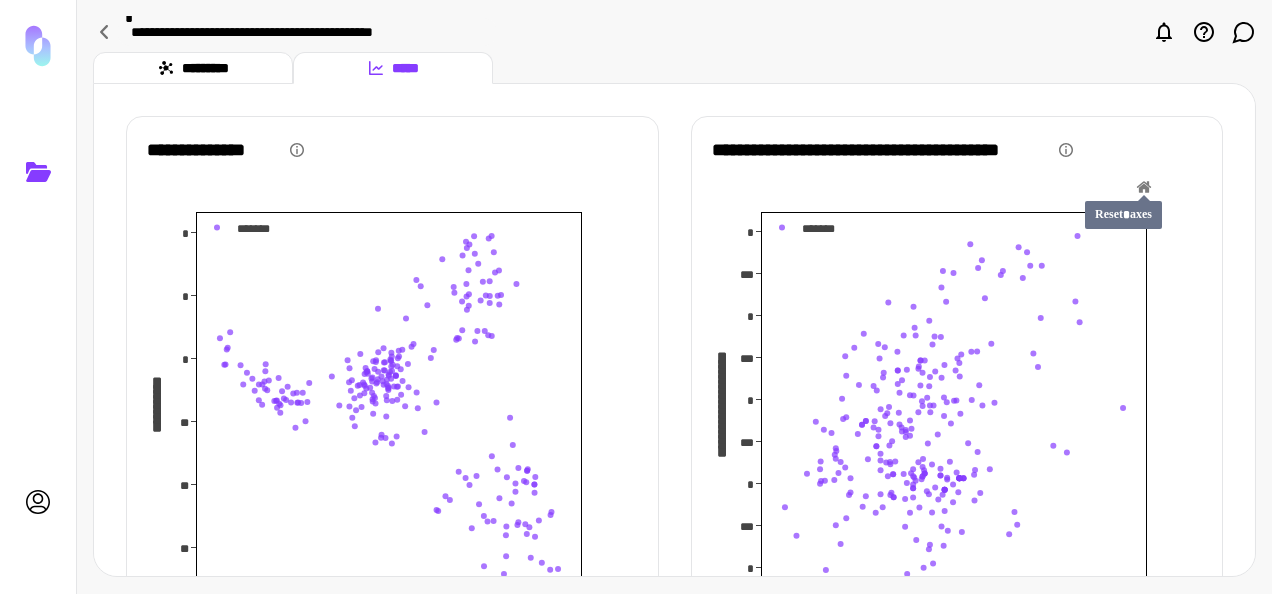 click 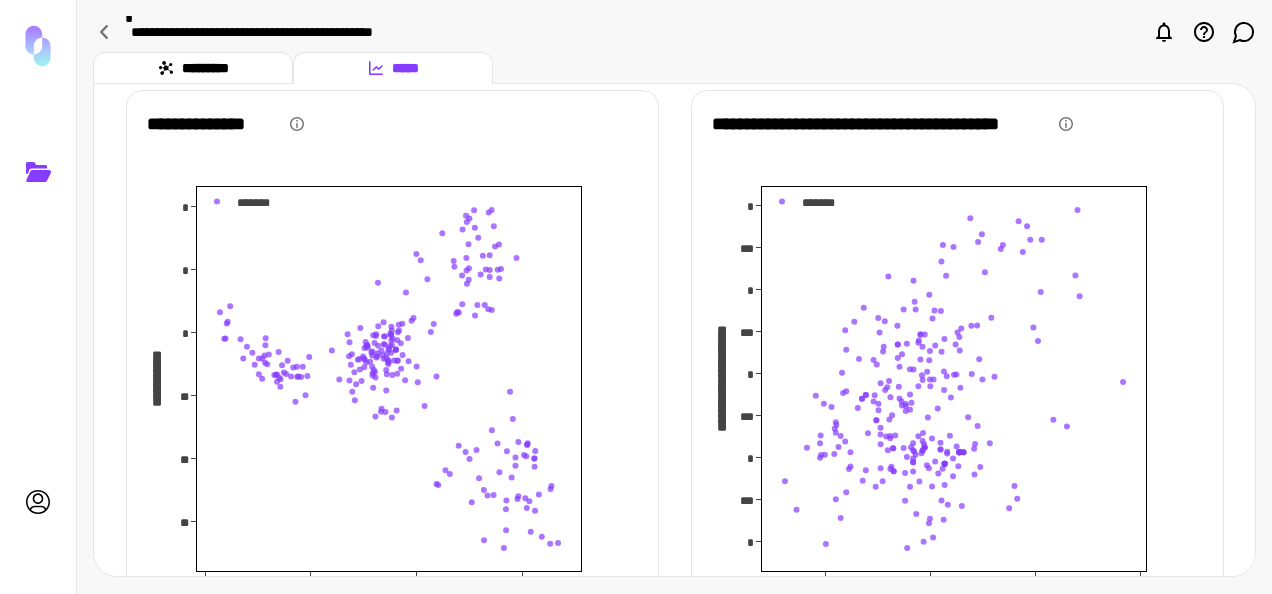 scroll, scrollTop: 26, scrollLeft: 0, axis: vertical 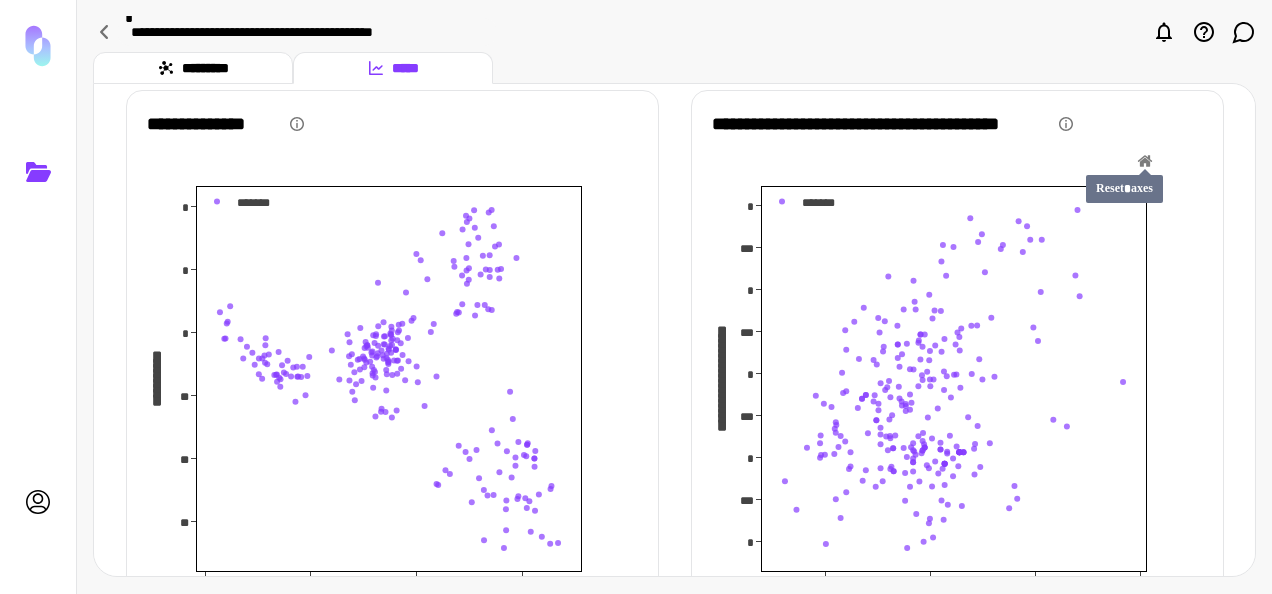 click 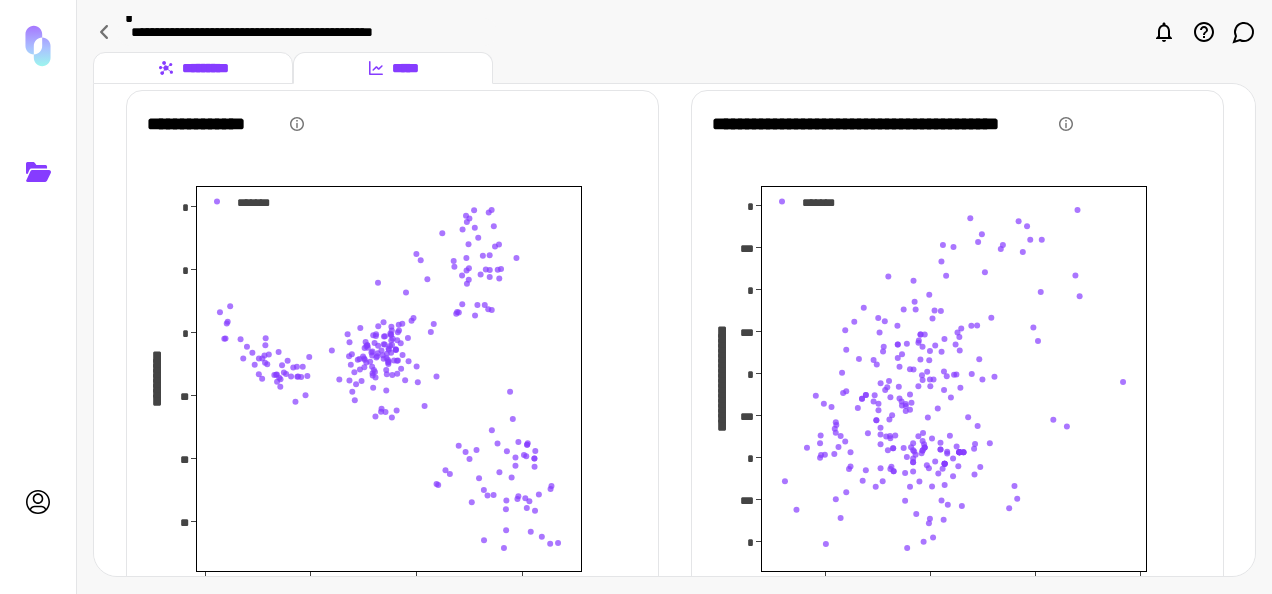 click on "*********" at bounding box center [193, 68] 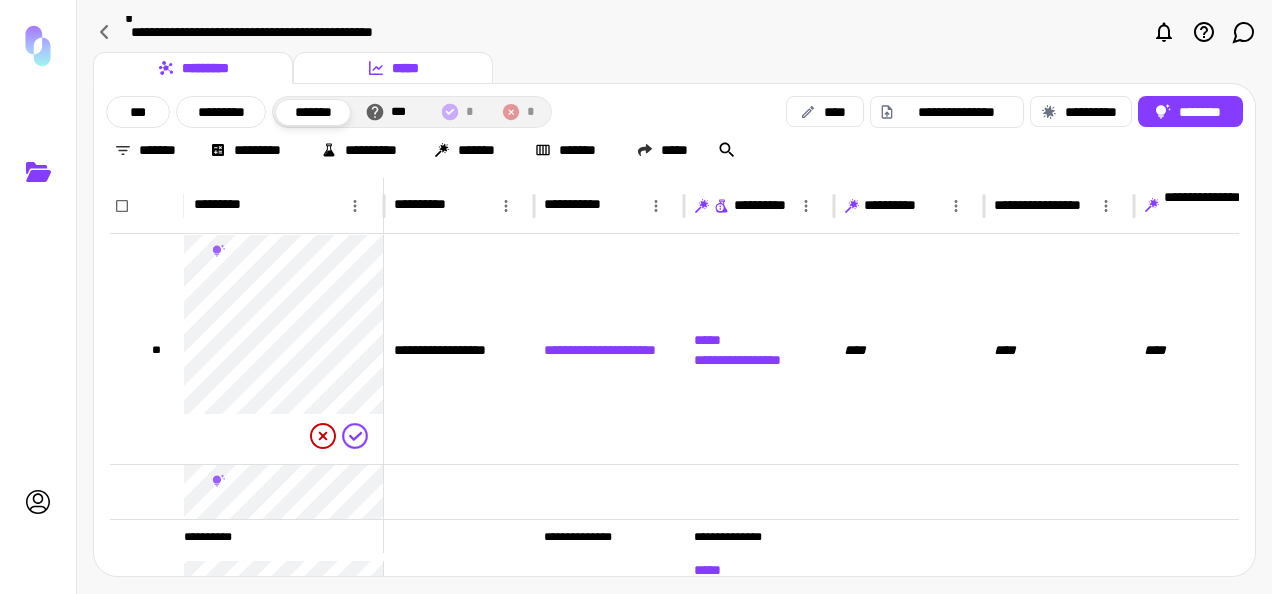 click 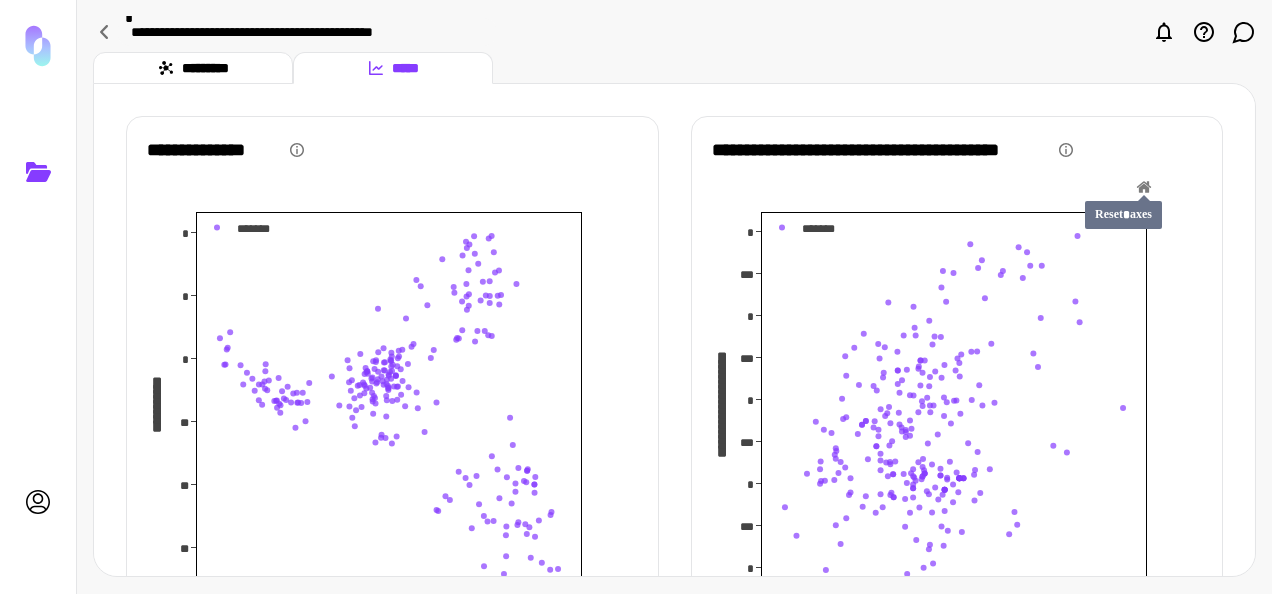 click 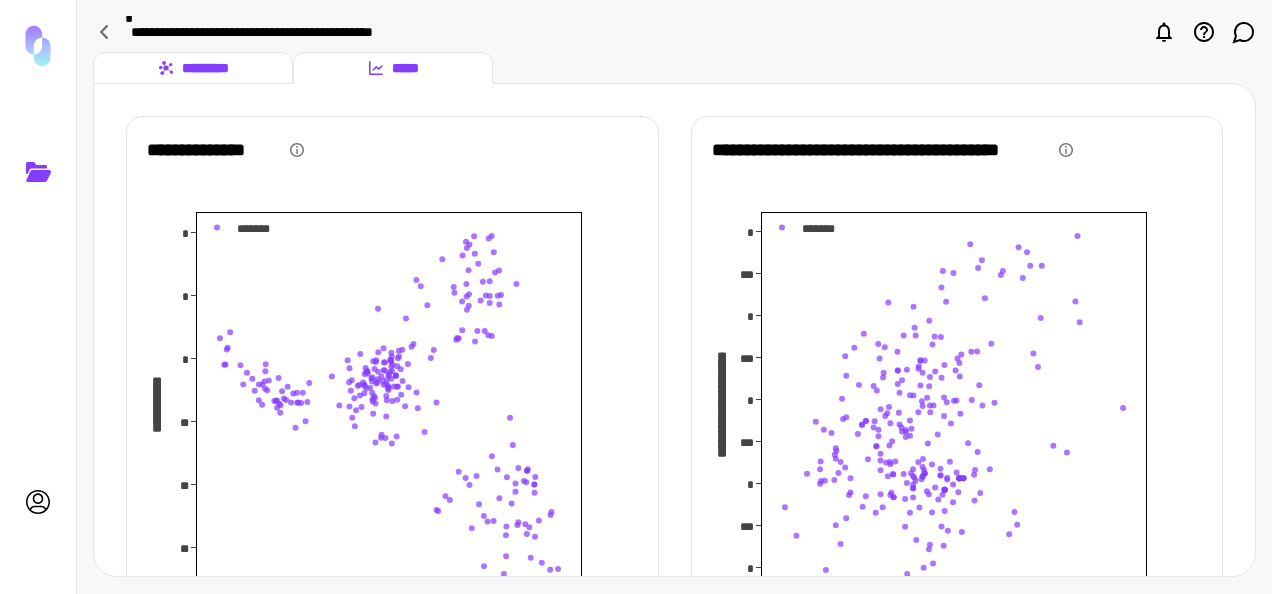 click on "*********" at bounding box center [193, 68] 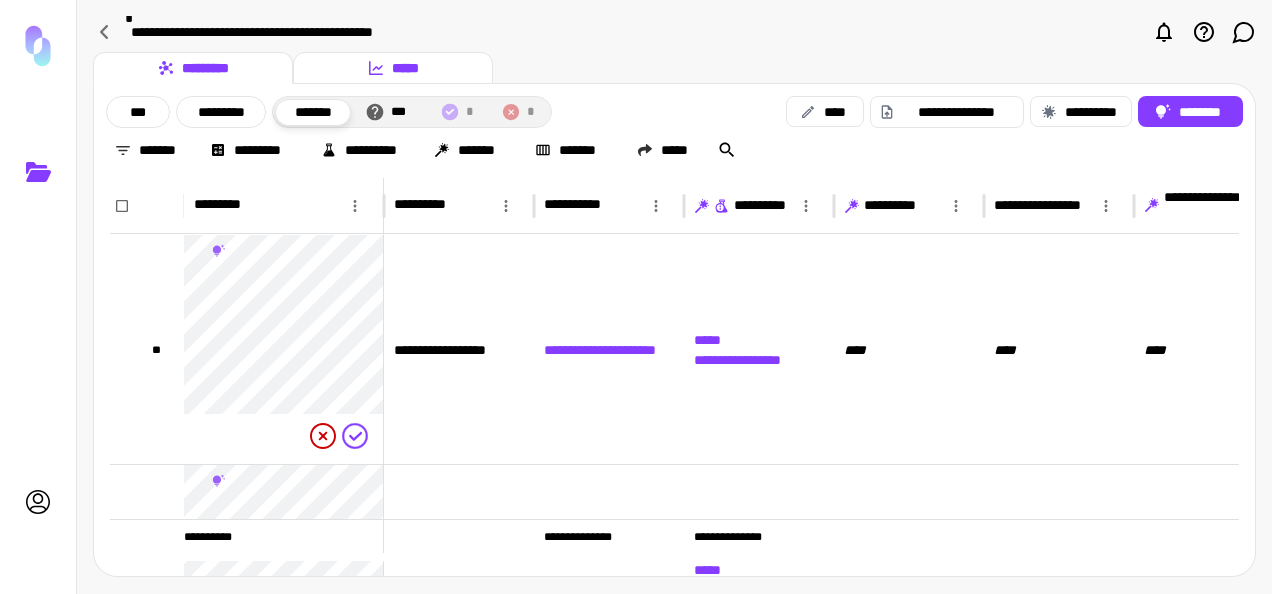 click on "*****" at bounding box center (393, 68) 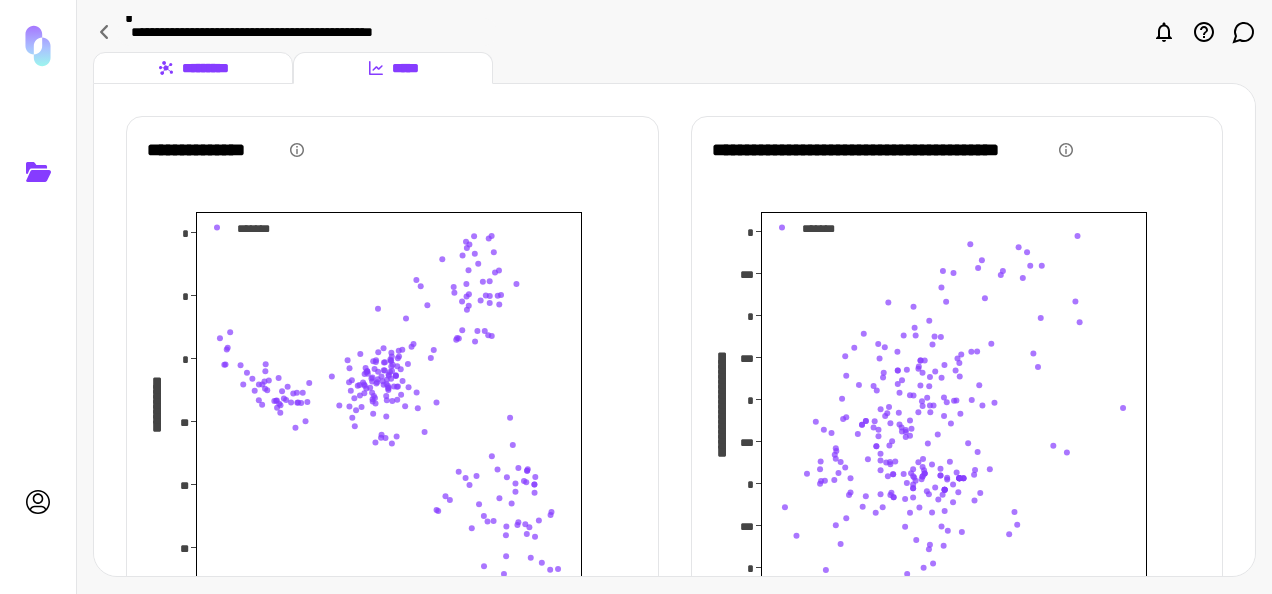click on "*********" at bounding box center (193, 68) 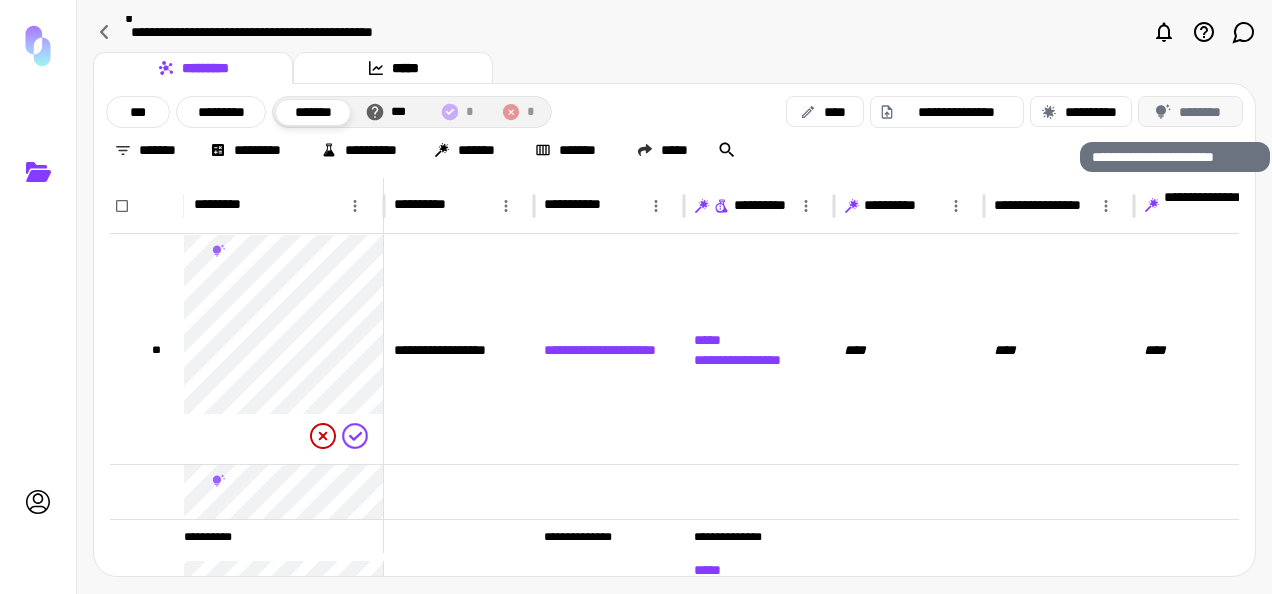 click on "********" at bounding box center [1190, 111] 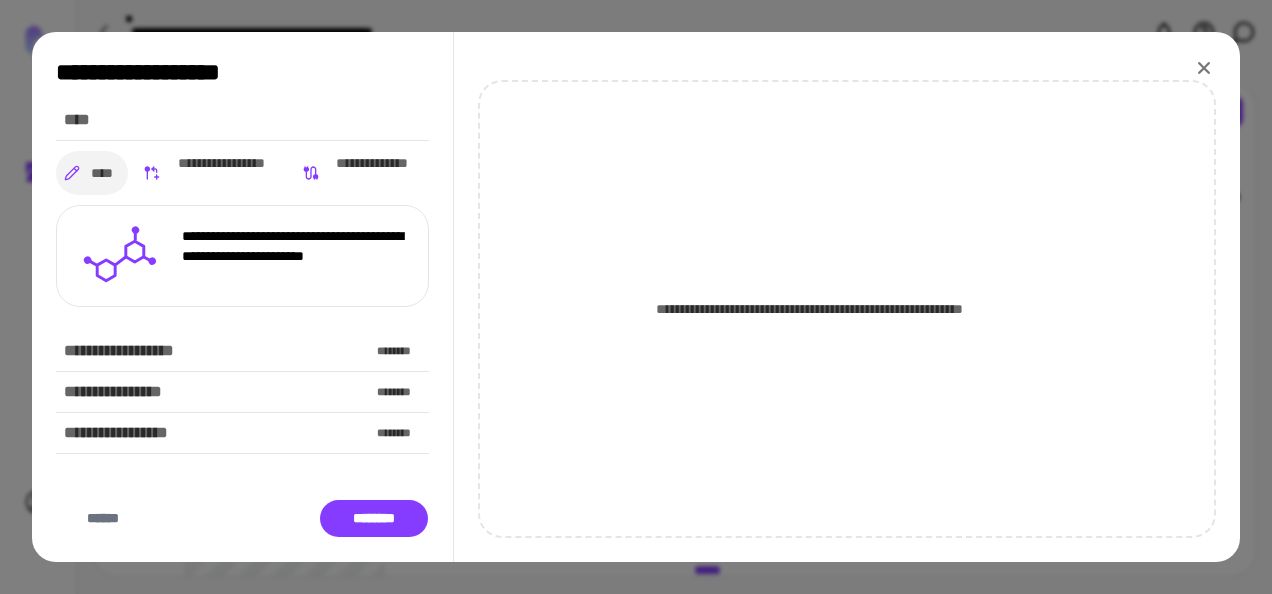 click 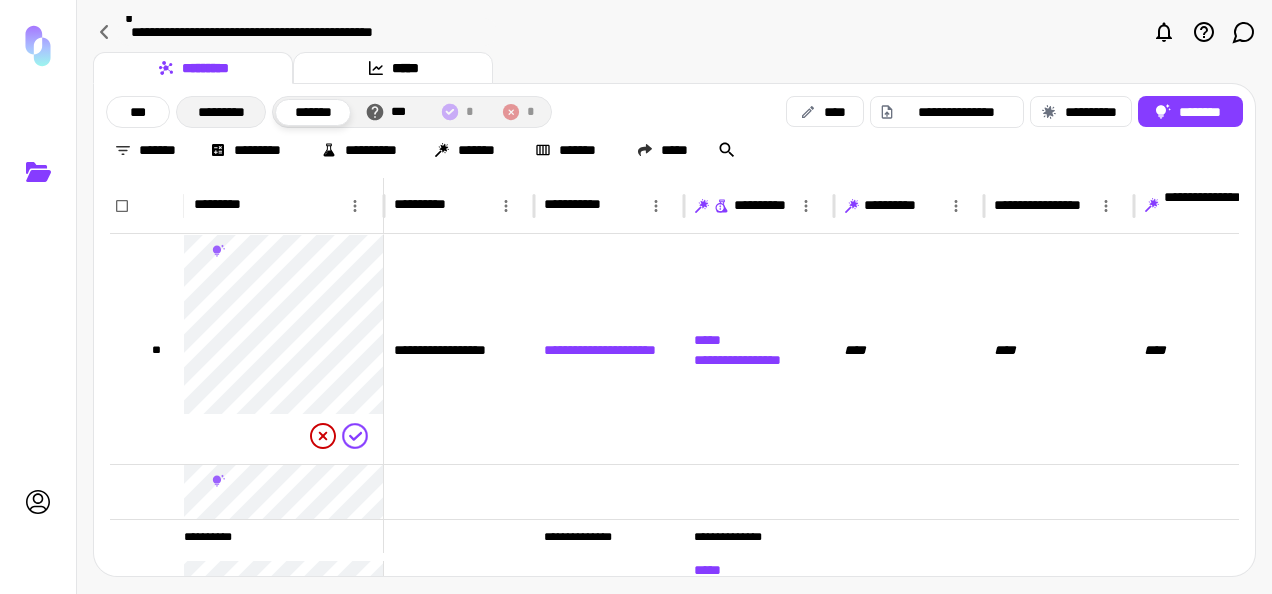 click on "*********" at bounding box center (221, 112) 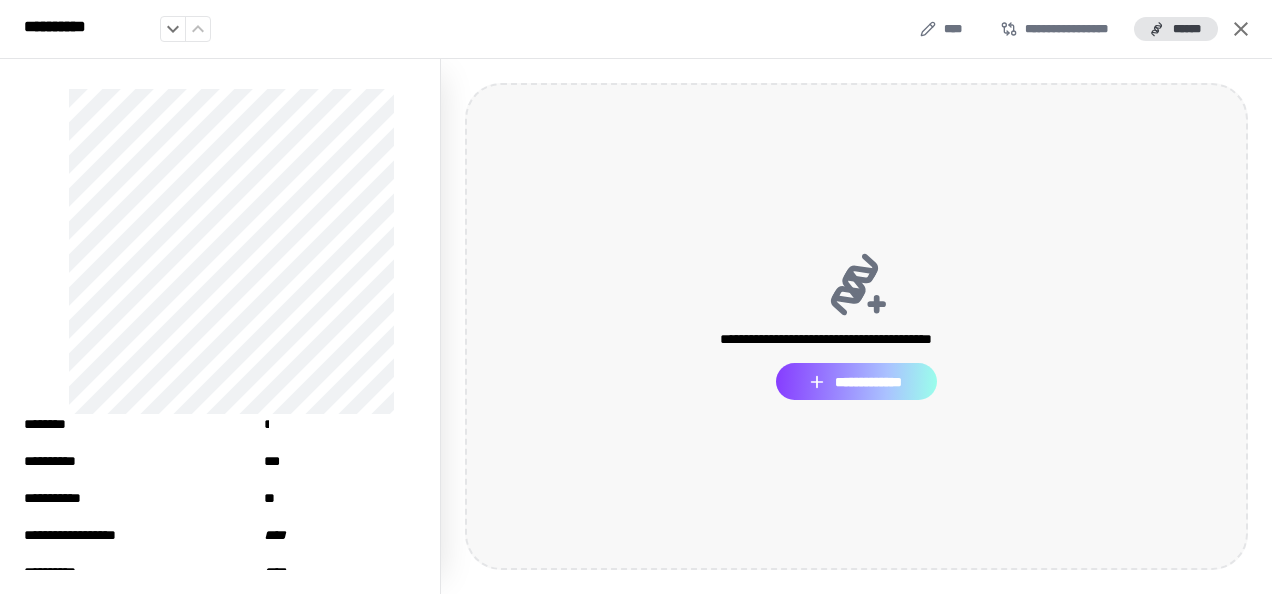 click on "**********" at bounding box center [856, 381] 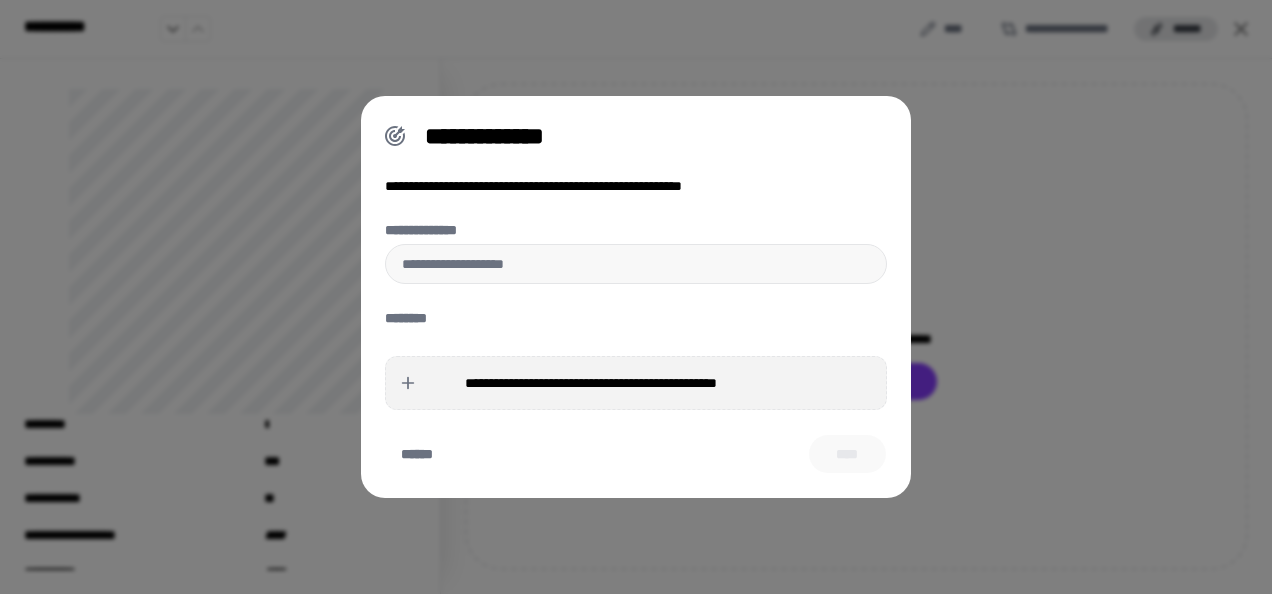 click on "**********" at bounding box center (591, 383) 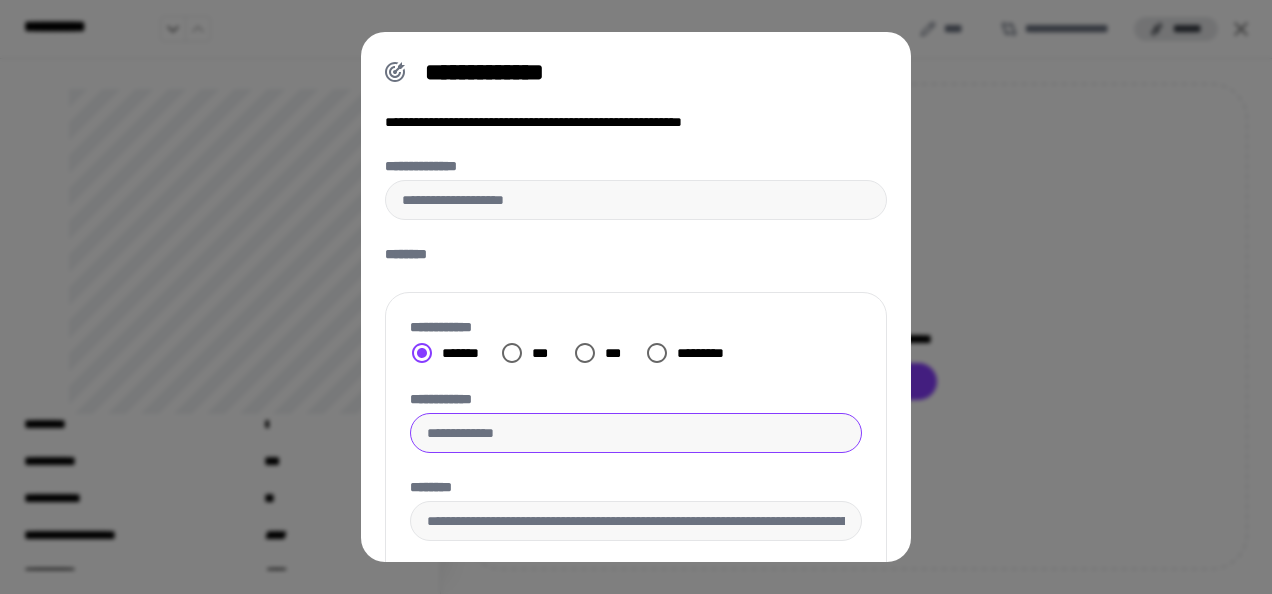 click on "**********" at bounding box center [636, 297] 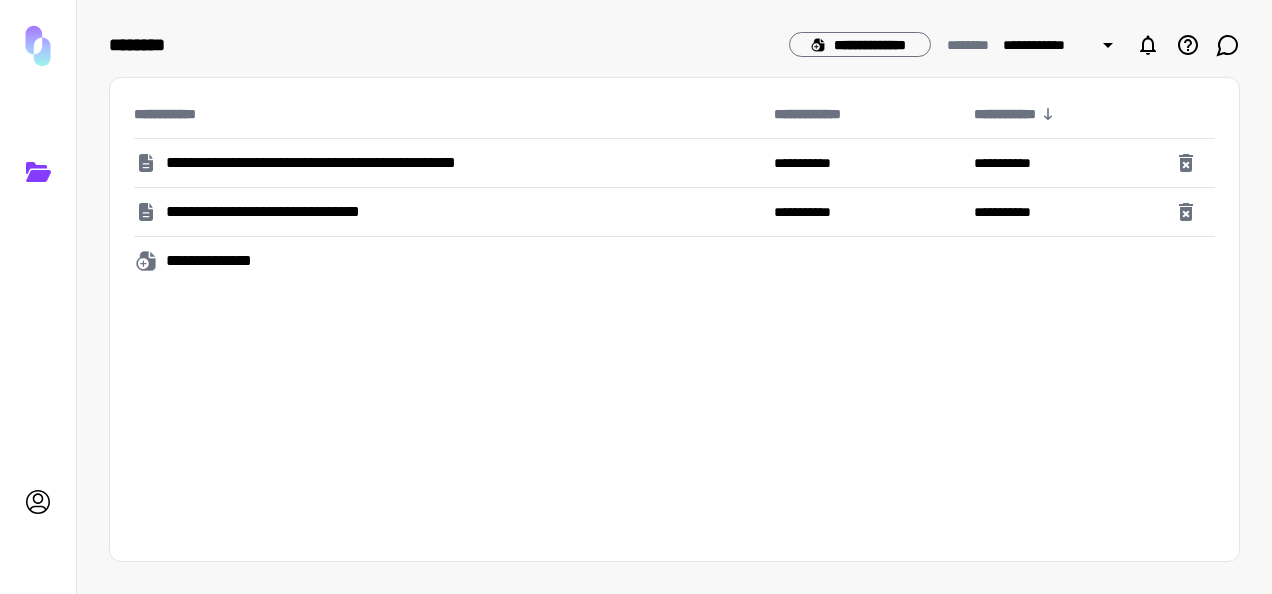 click on "**********" at bounding box center [362, 163] 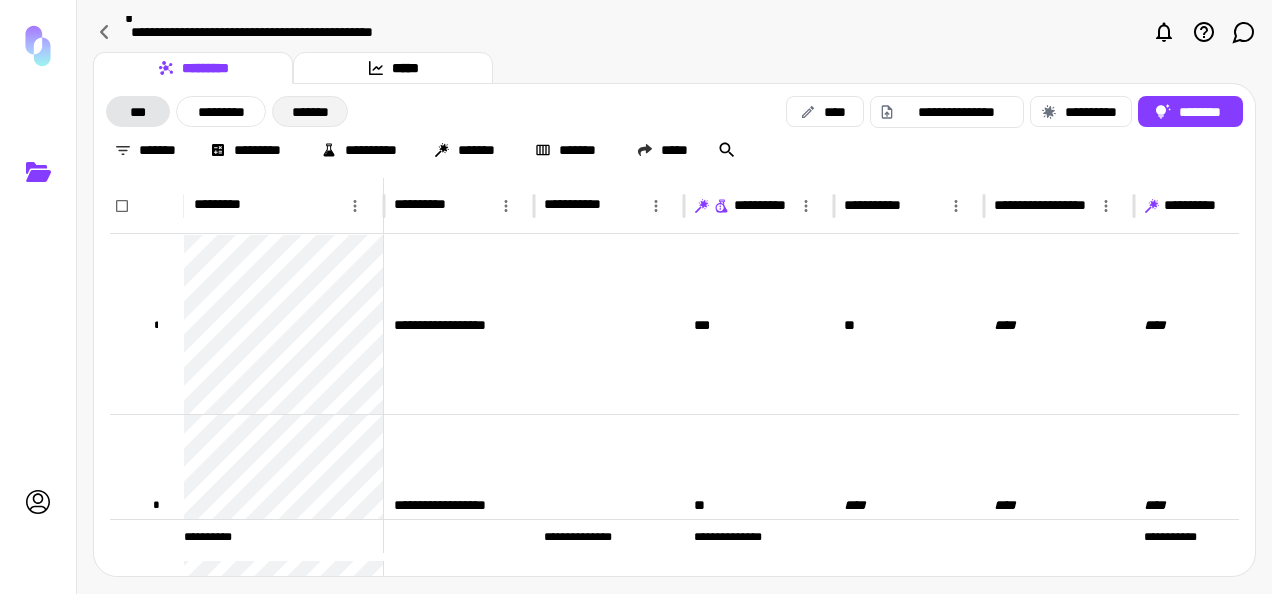 click on "*******" at bounding box center [310, 111] 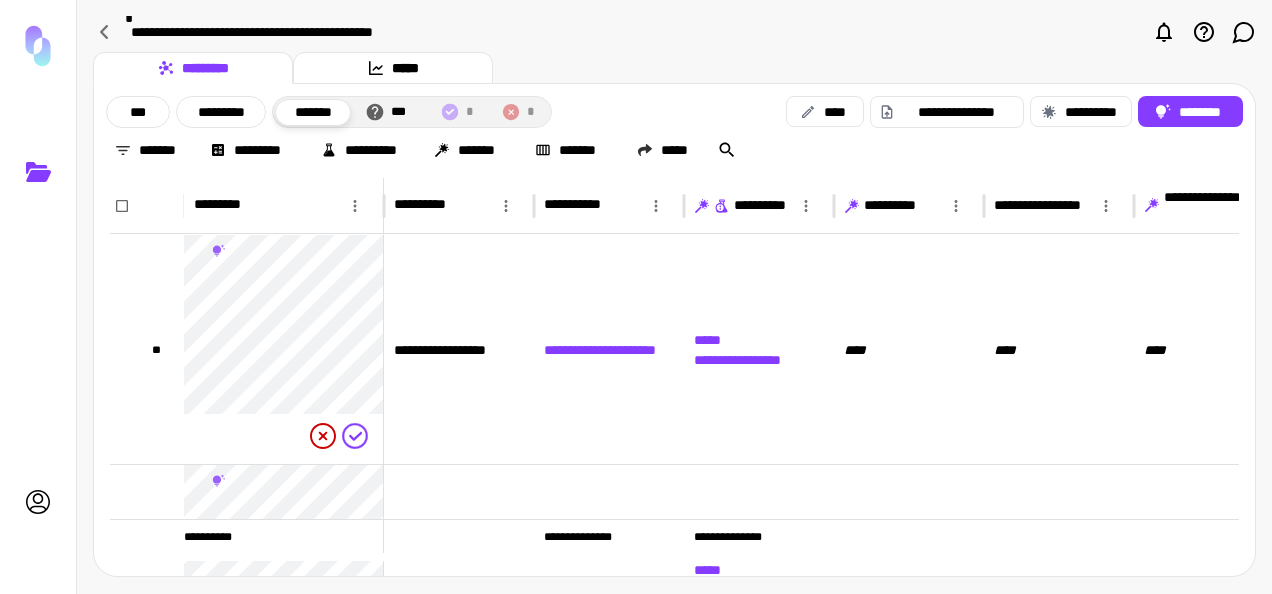 scroll, scrollTop: 40, scrollLeft: 0, axis: vertical 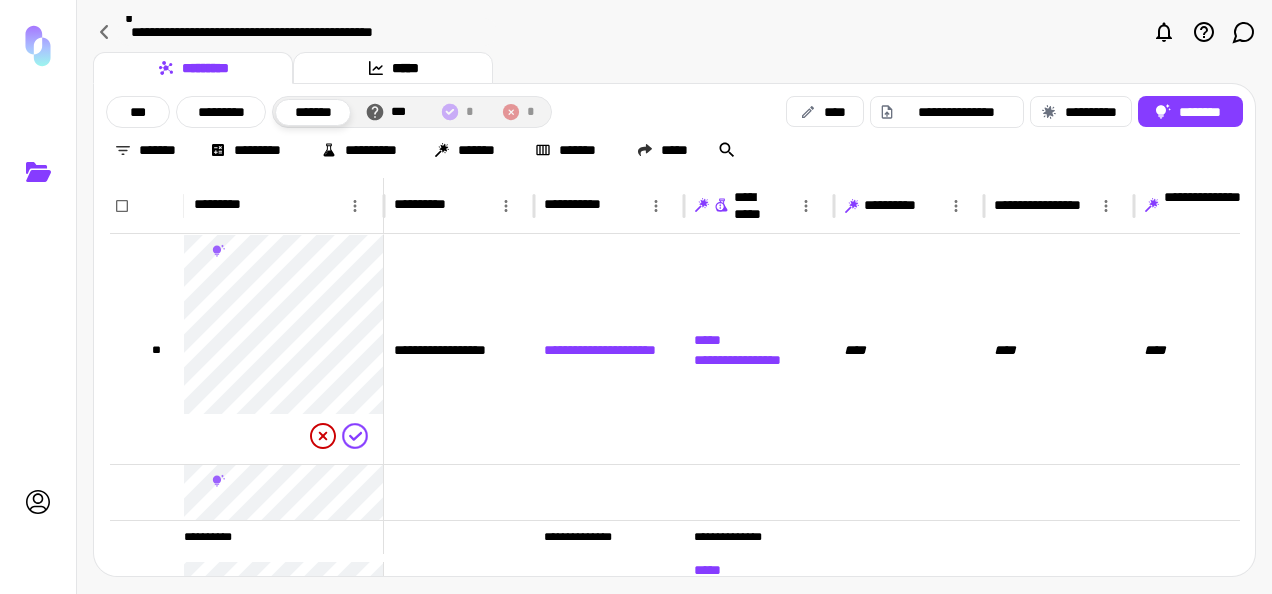 click 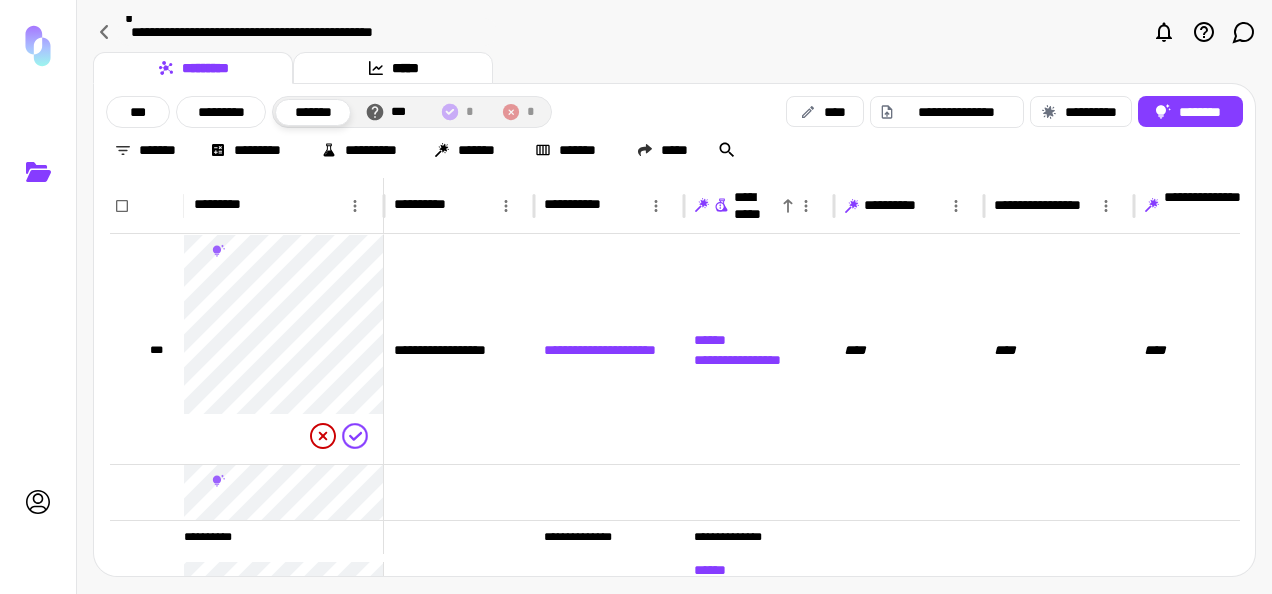 click 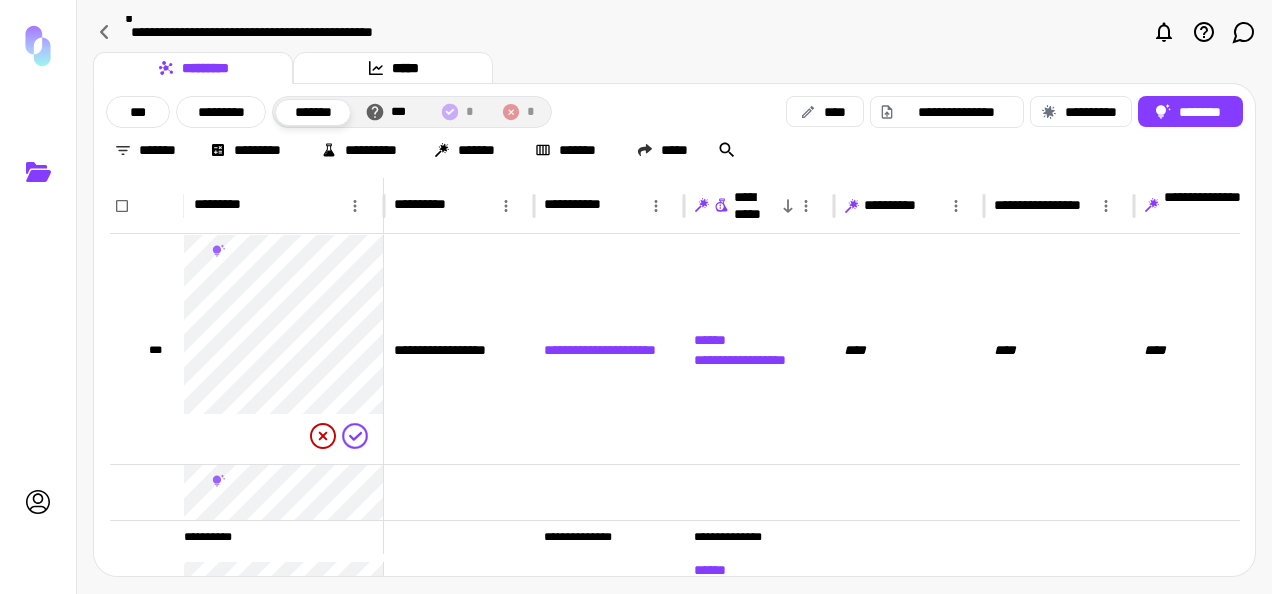 click 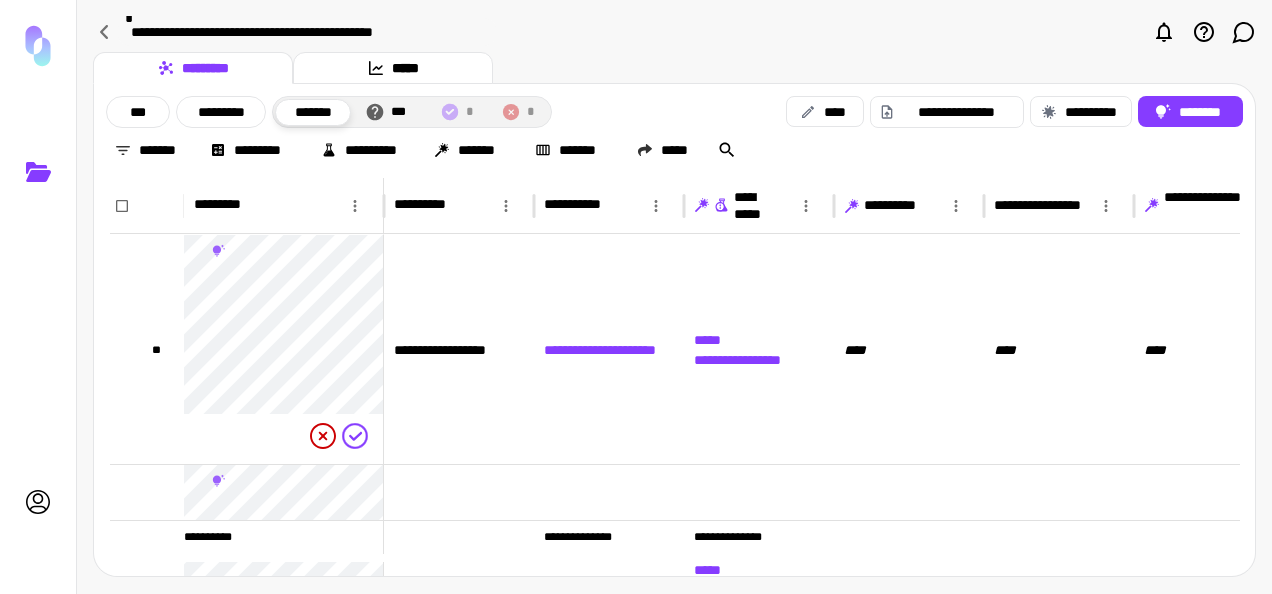 click 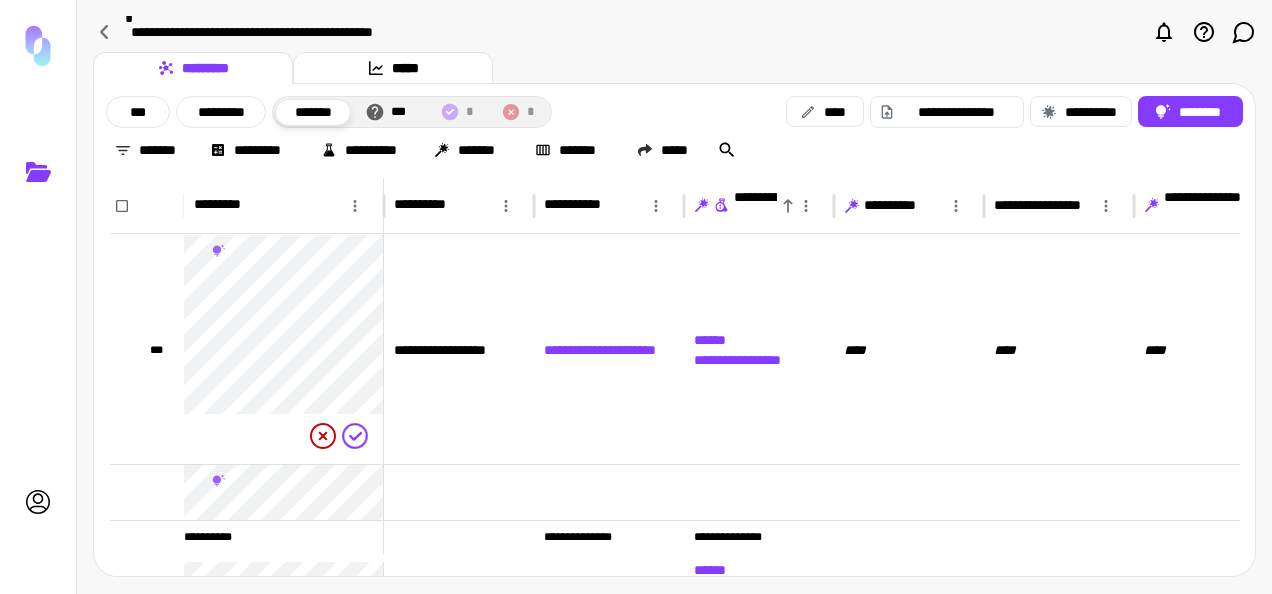 scroll, scrollTop: 35, scrollLeft: 0, axis: vertical 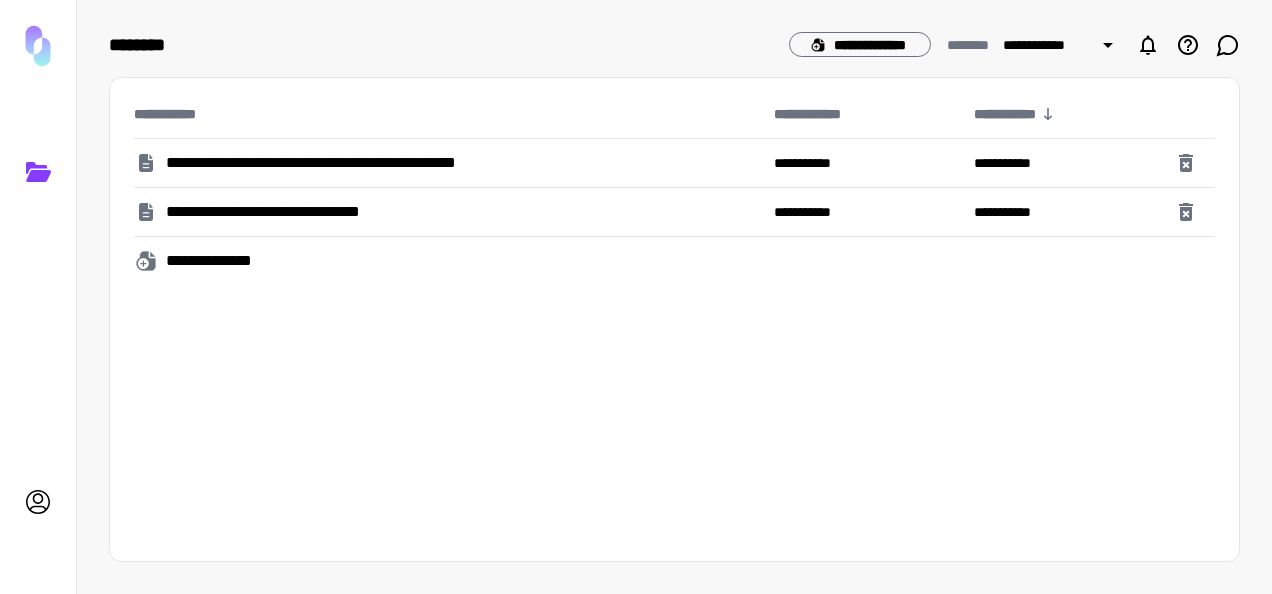 click on "**********" at bounding box center [362, 163] 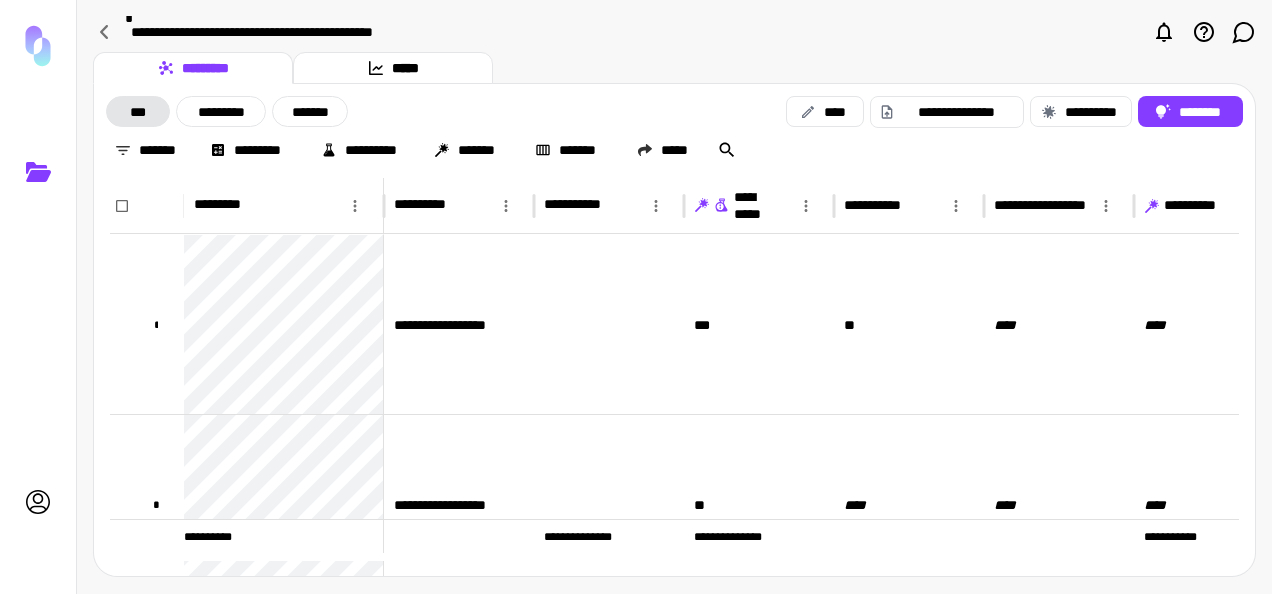 click 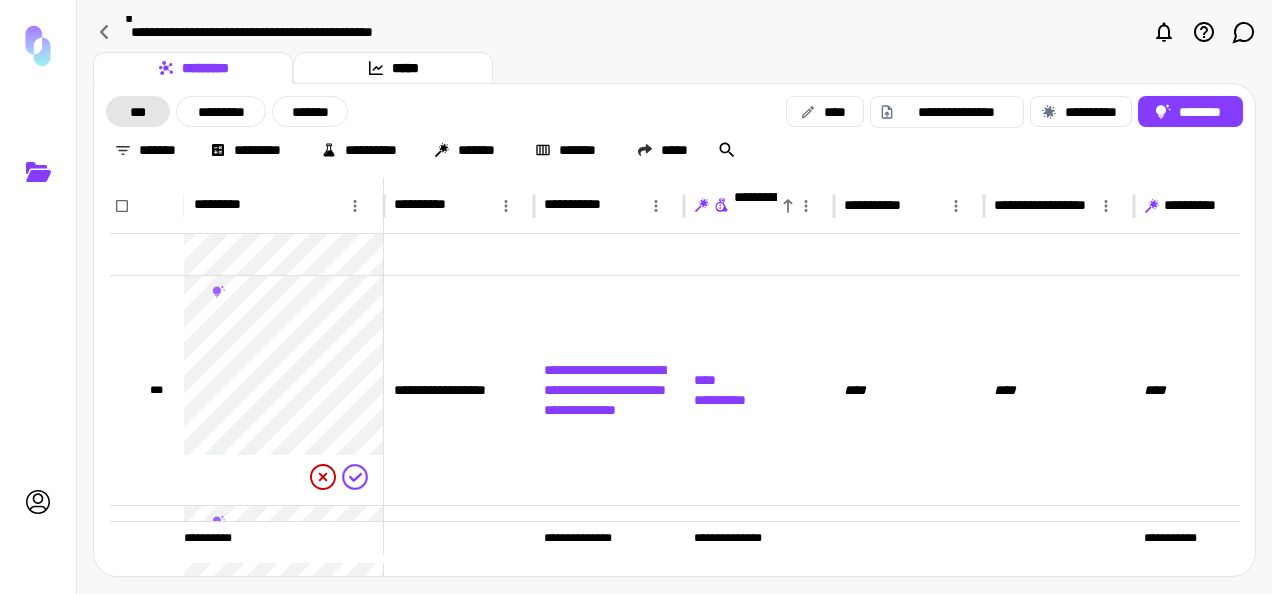 scroll, scrollTop: 520, scrollLeft: 0, axis: vertical 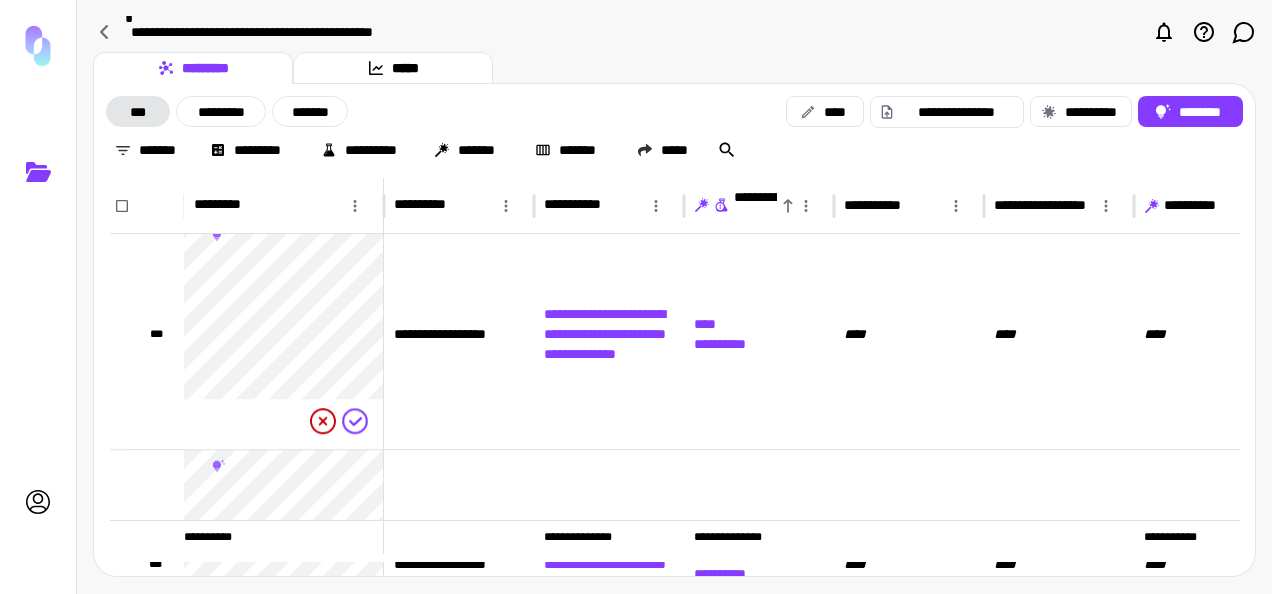 click on "********* *****" at bounding box center [674, 68] 